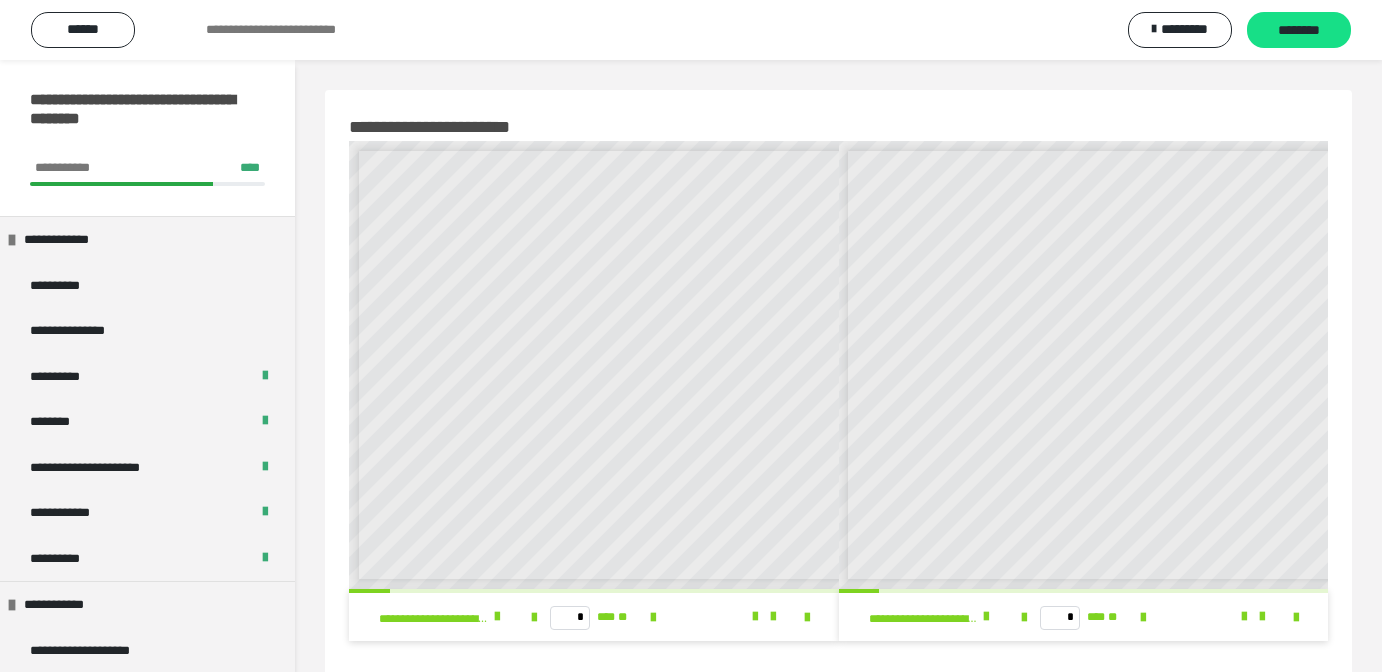 scroll, scrollTop: 2218, scrollLeft: 0, axis: vertical 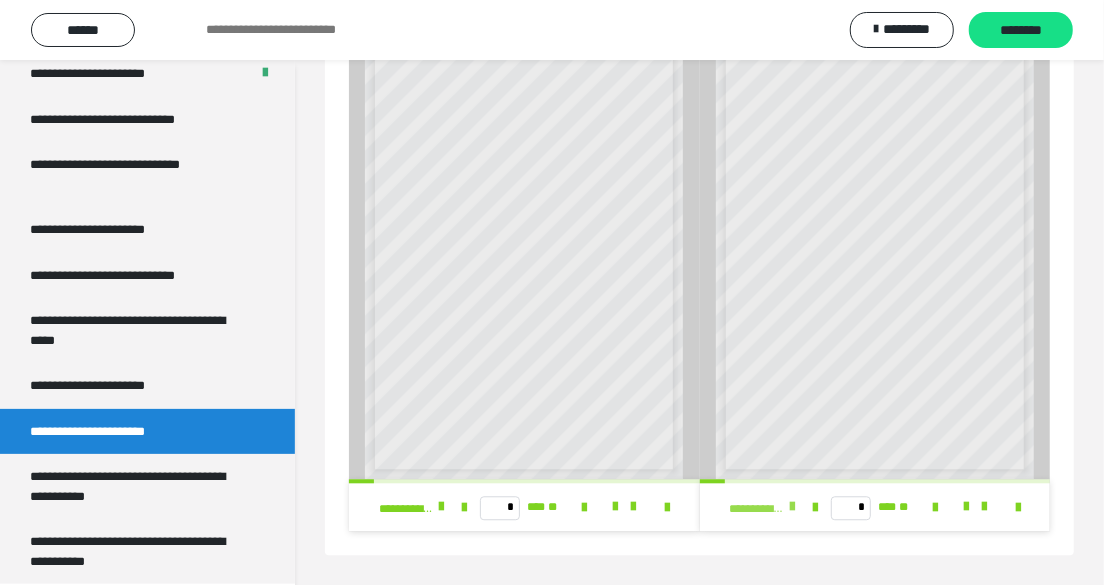 click at bounding box center (792, 507) 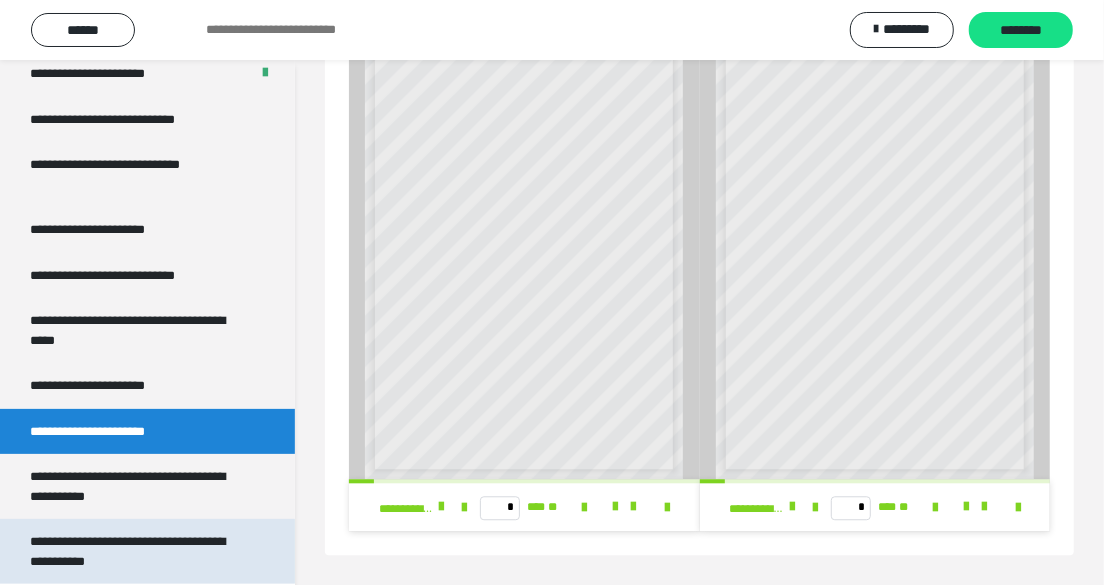 click on "**********" at bounding box center (133, 551) 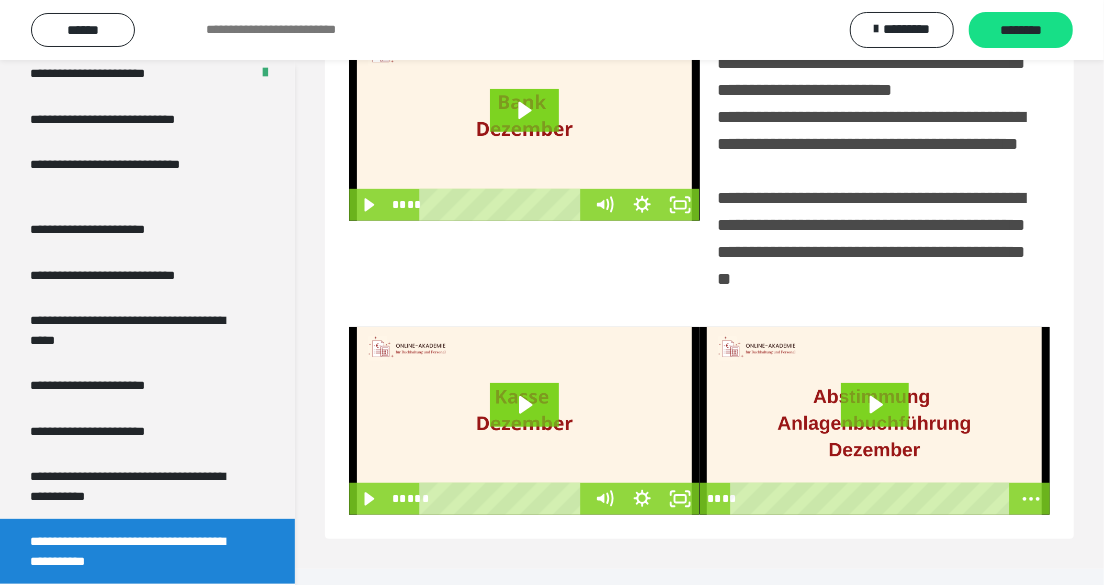 scroll, scrollTop: 468, scrollLeft: 0, axis: vertical 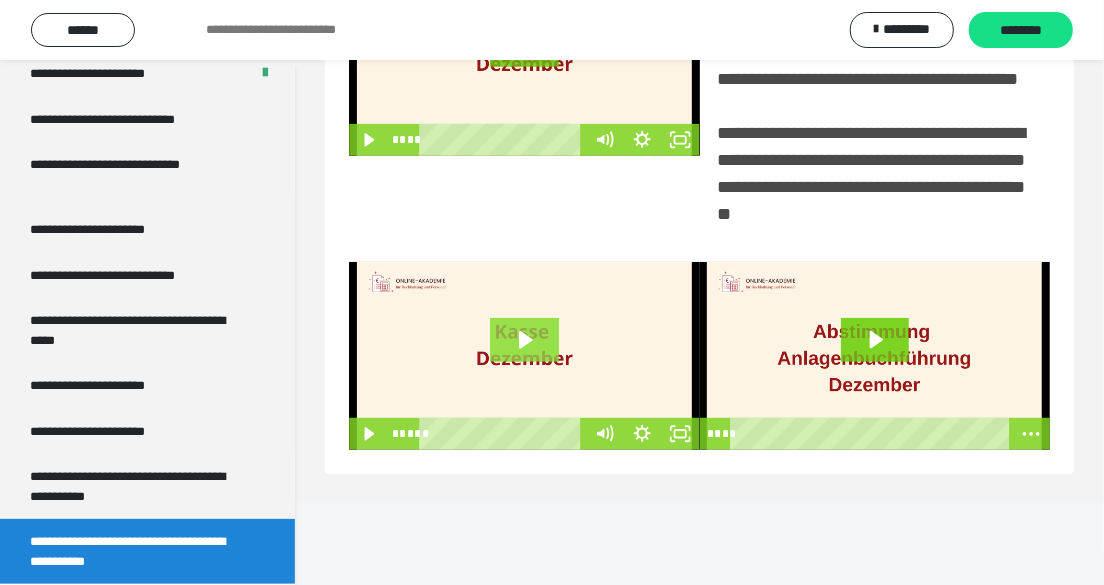 click 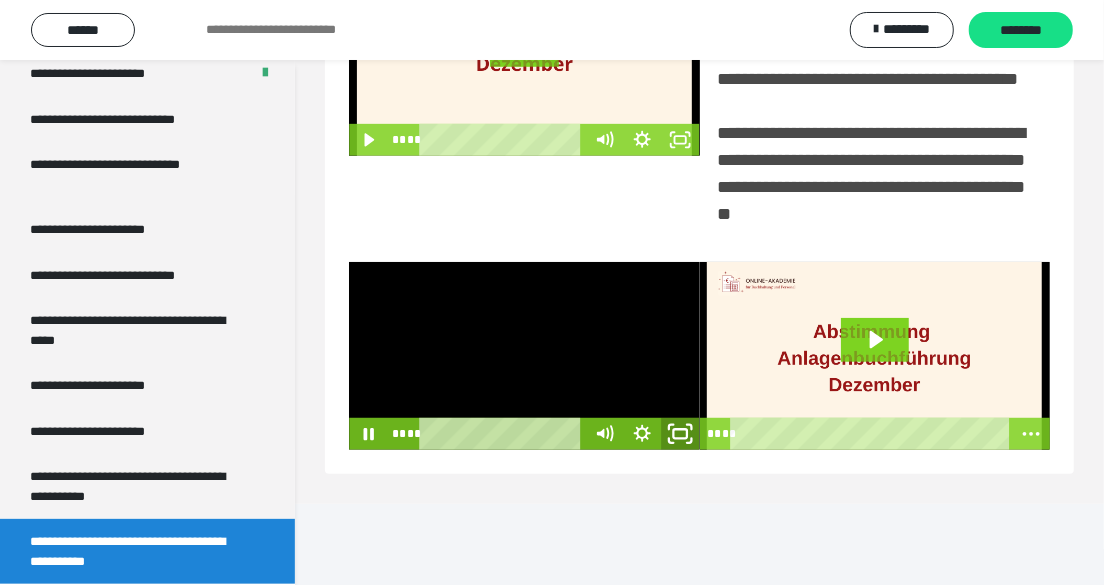 click 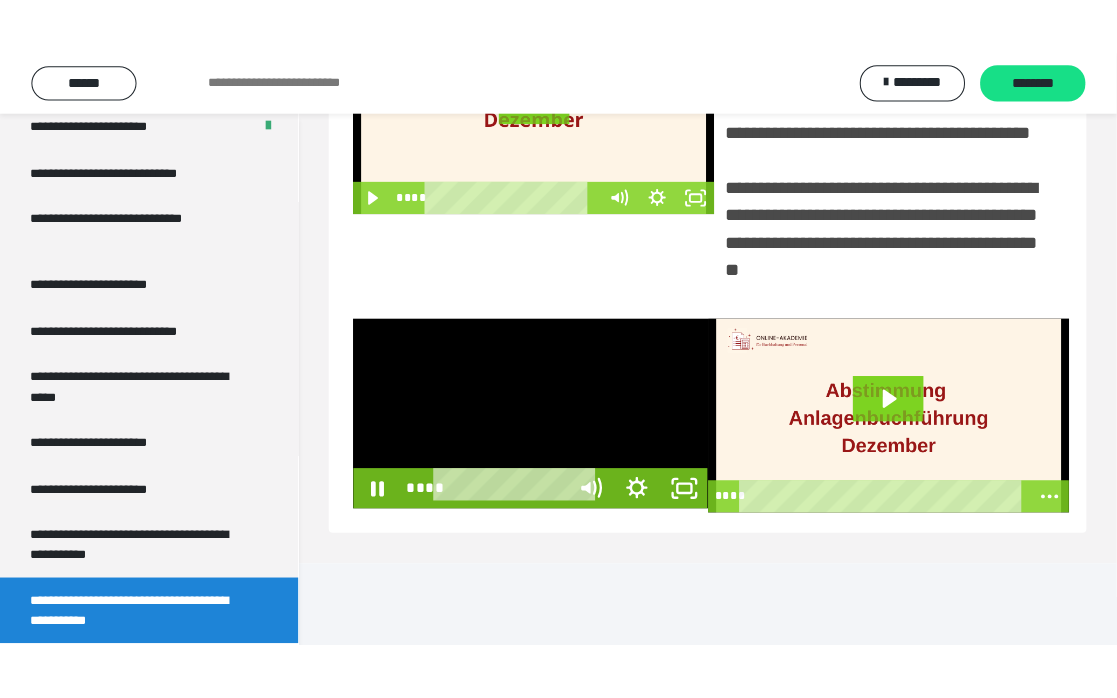 scroll, scrollTop: 362, scrollLeft: 0, axis: vertical 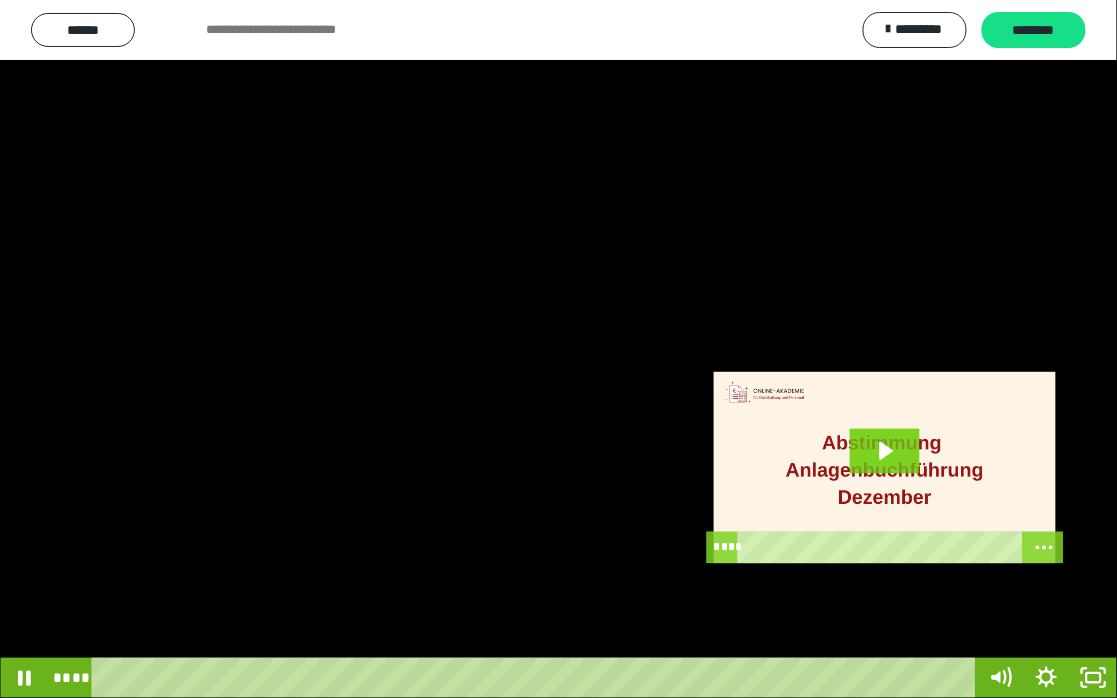 click at bounding box center [558, 349] 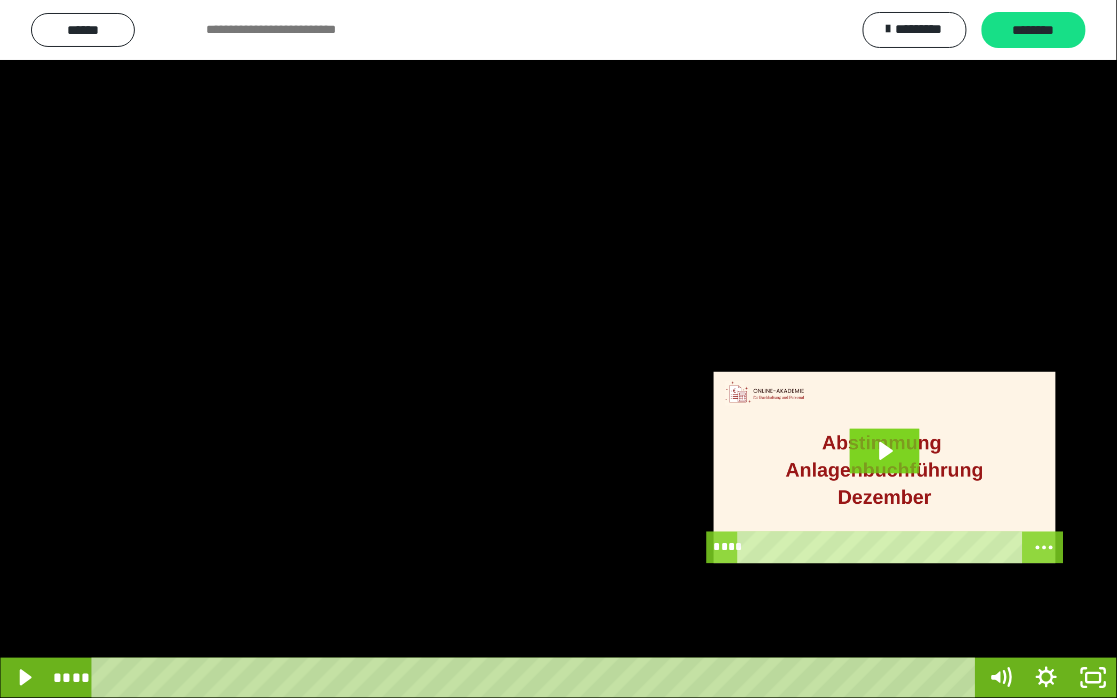 click at bounding box center (558, 349) 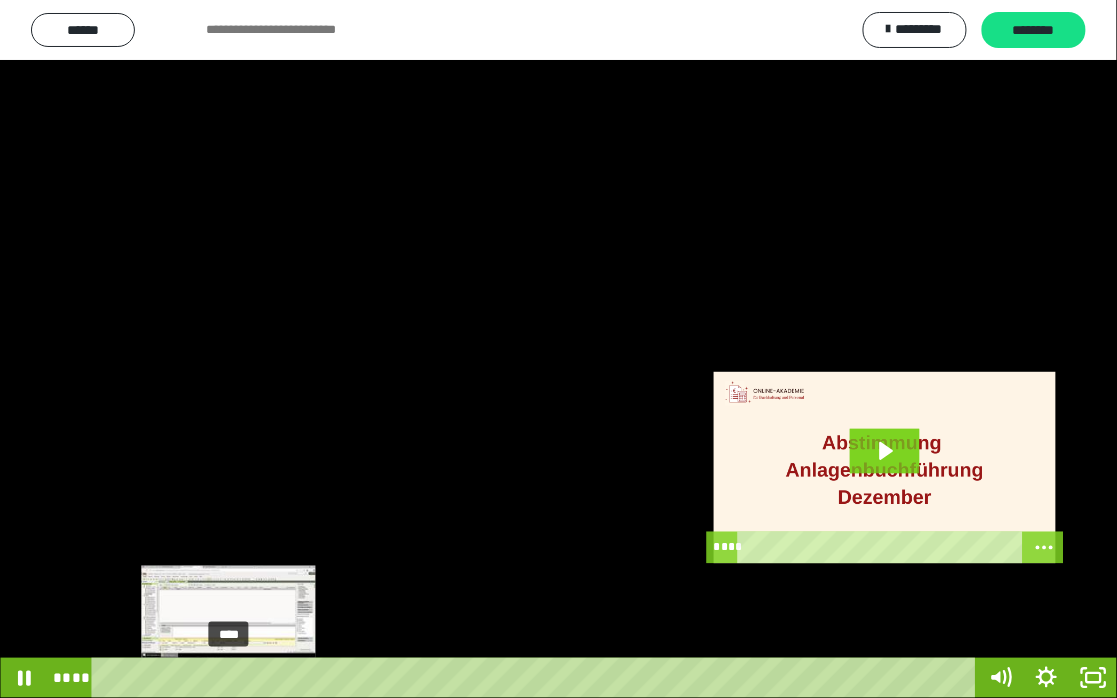 click on "****" at bounding box center [537, 678] 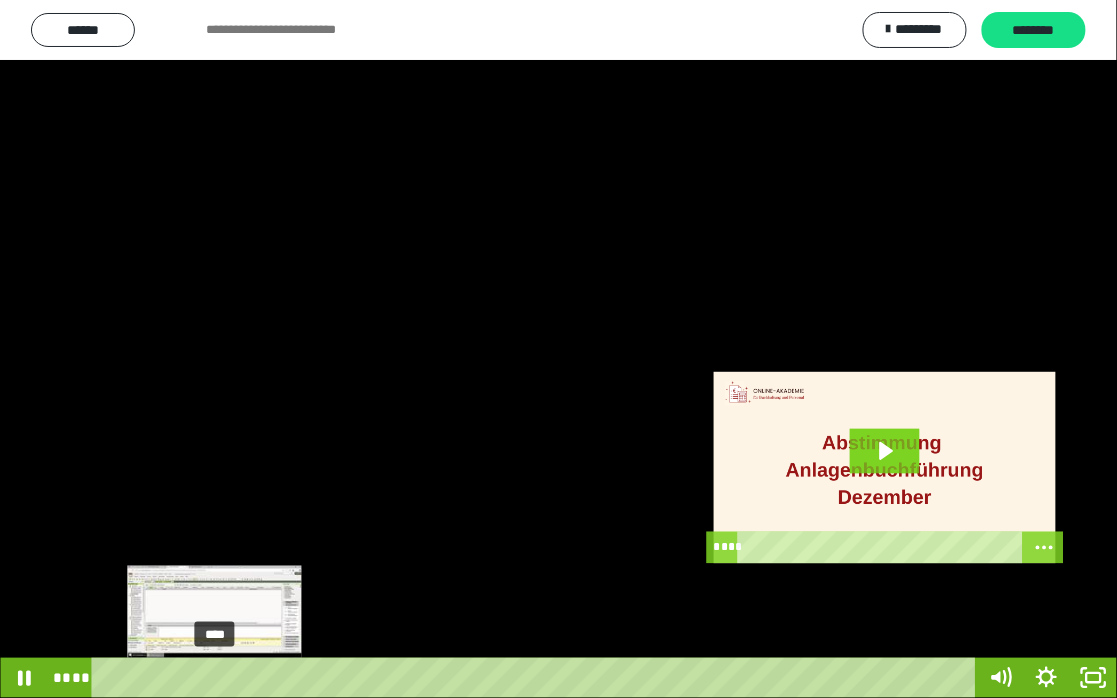 click on "****" at bounding box center [537, 678] 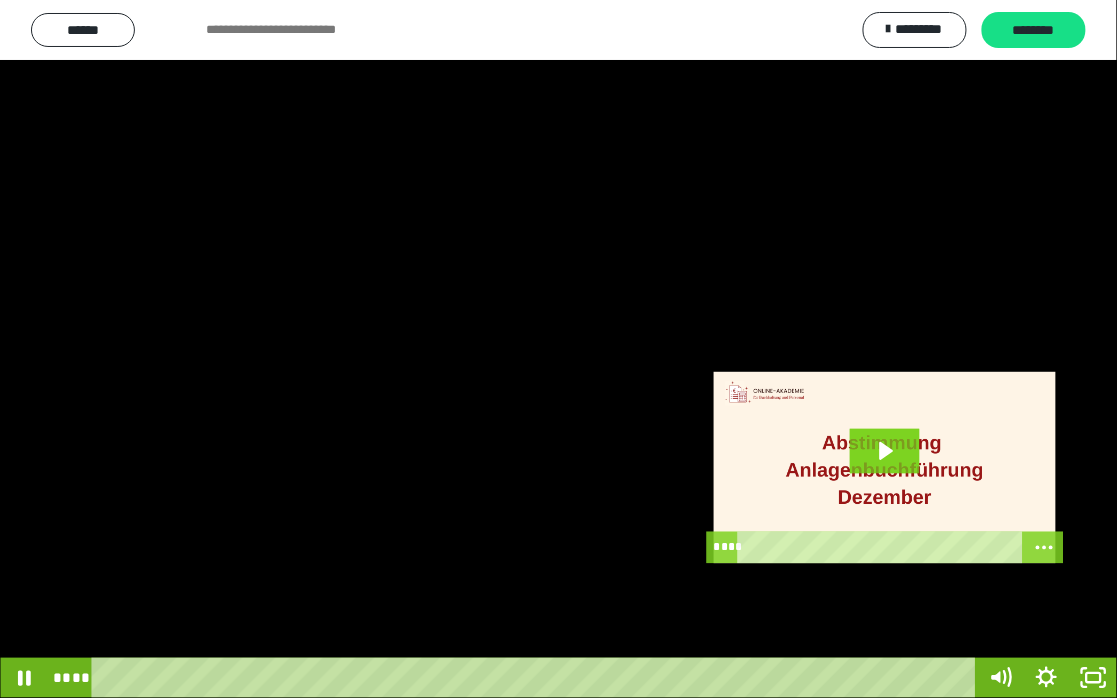 click at bounding box center (558, 349) 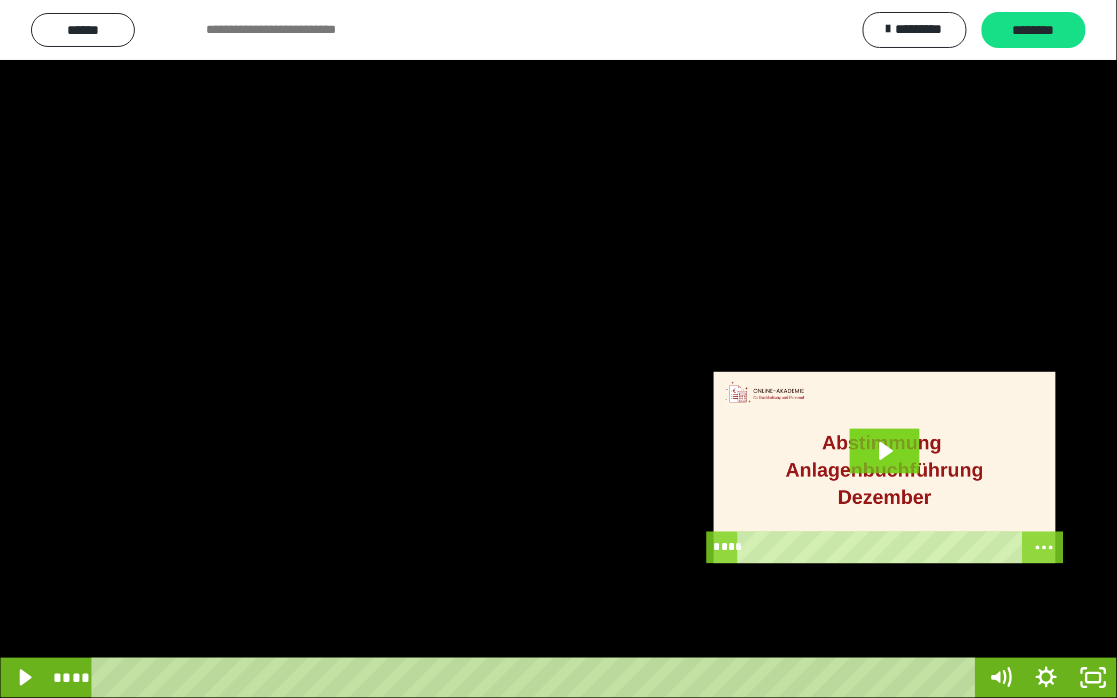 click at bounding box center [558, 349] 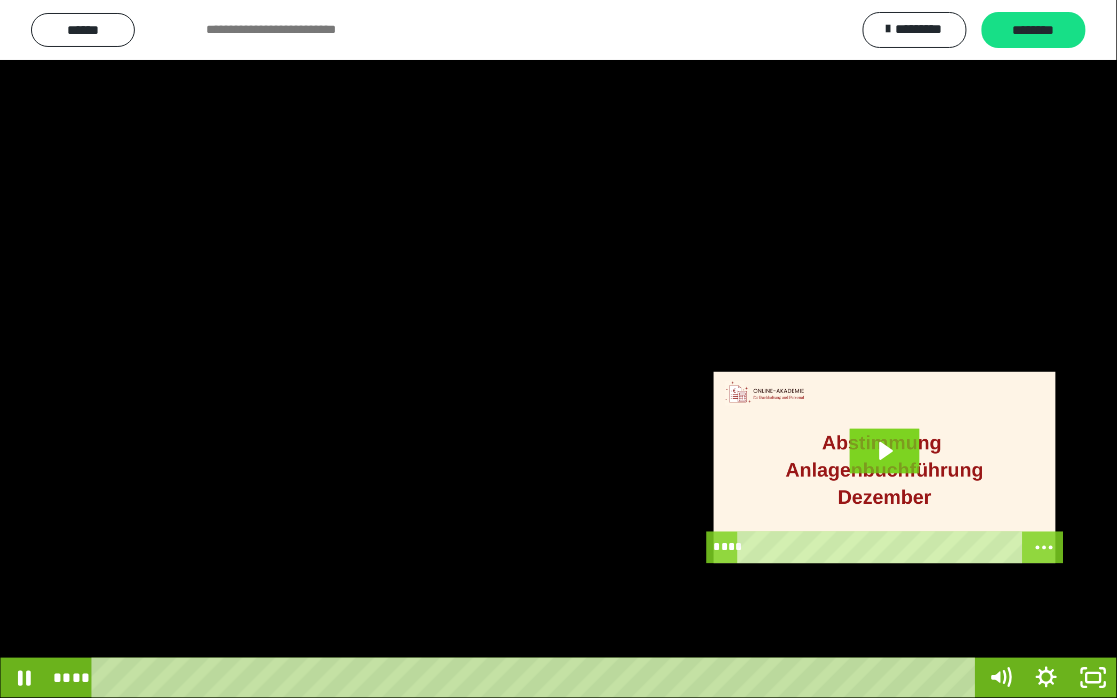 click at bounding box center (558, 349) 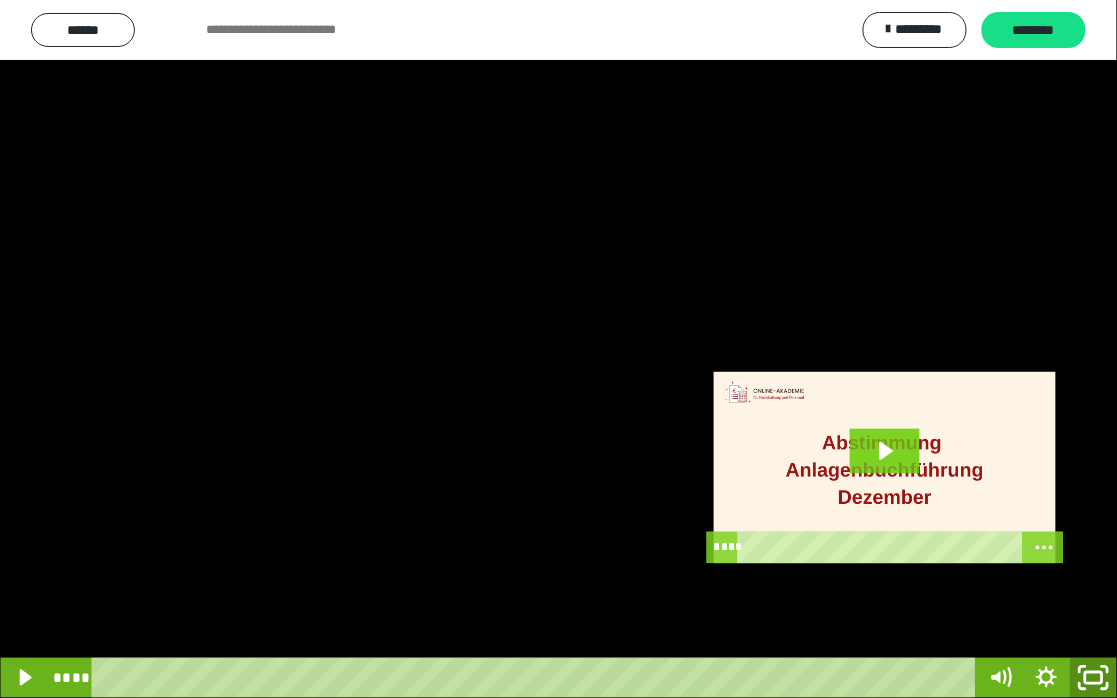 click 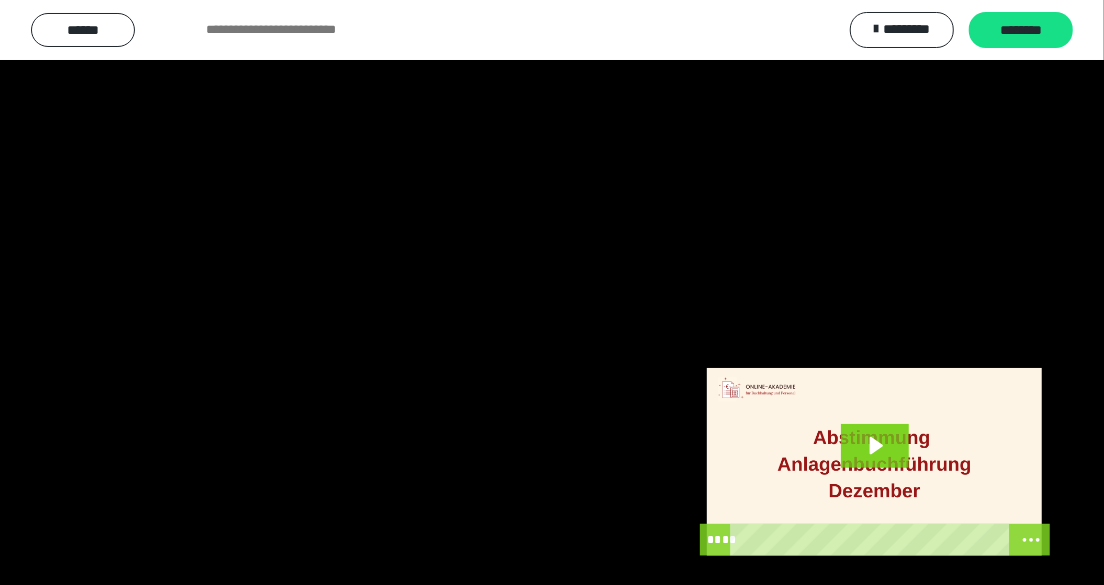scroll, scrollTop: 3931, scrollLeft: 0, axis: vertical 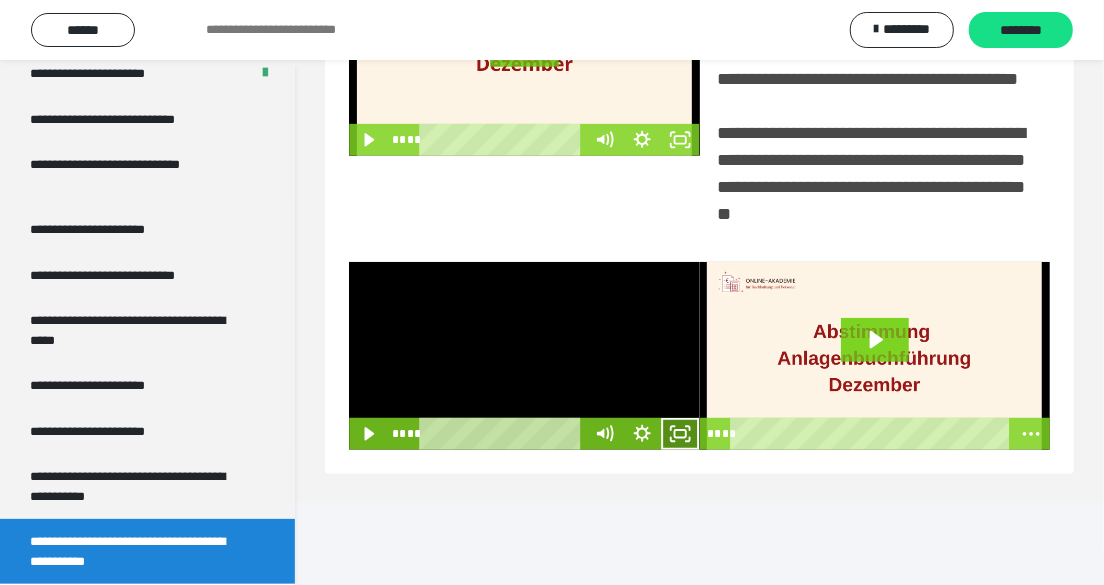 click 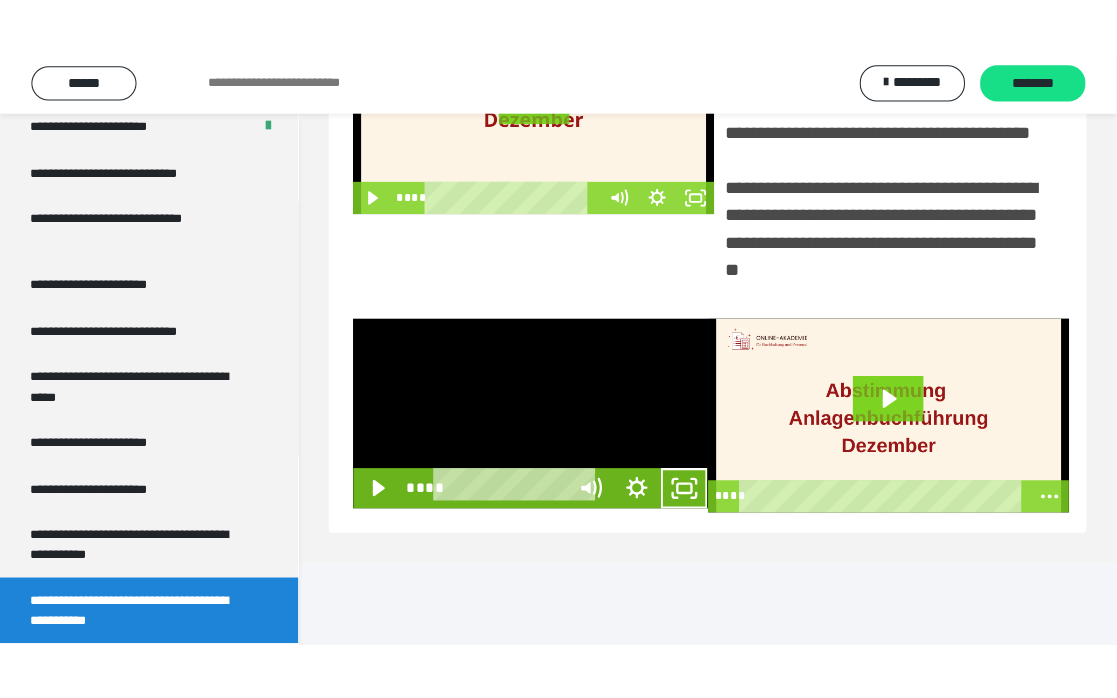scroll, scrollTop: 362, scrollLeft: 0, axis: vertical 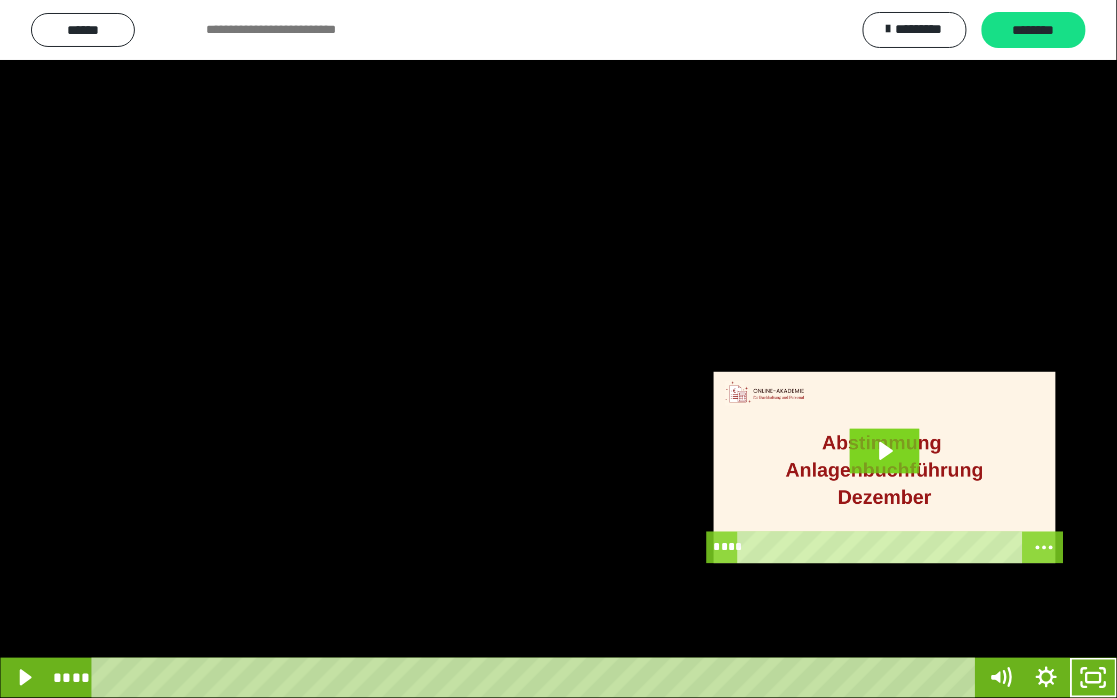 click at bounding box center [558, 349] 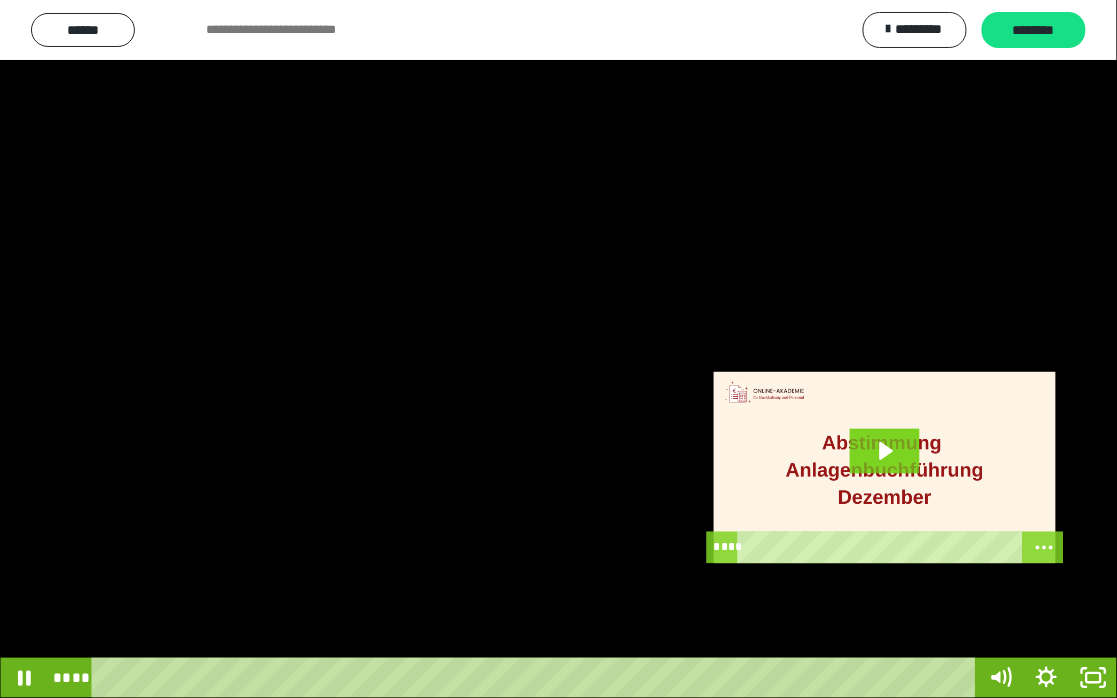 type 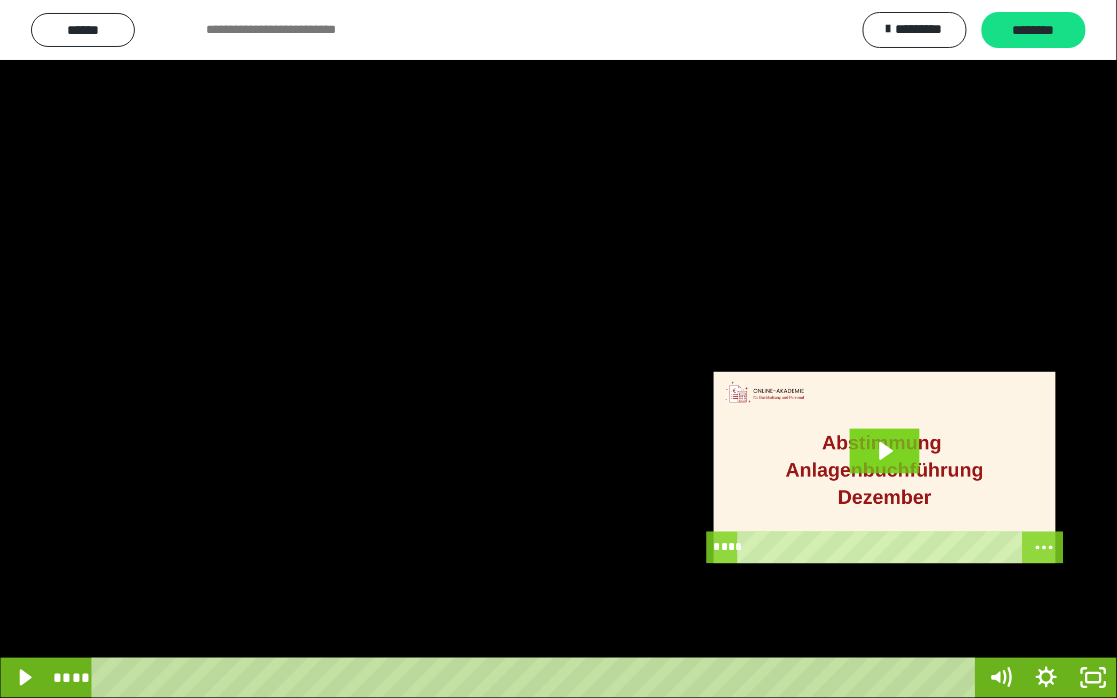 click at bounding box center (558, 349) 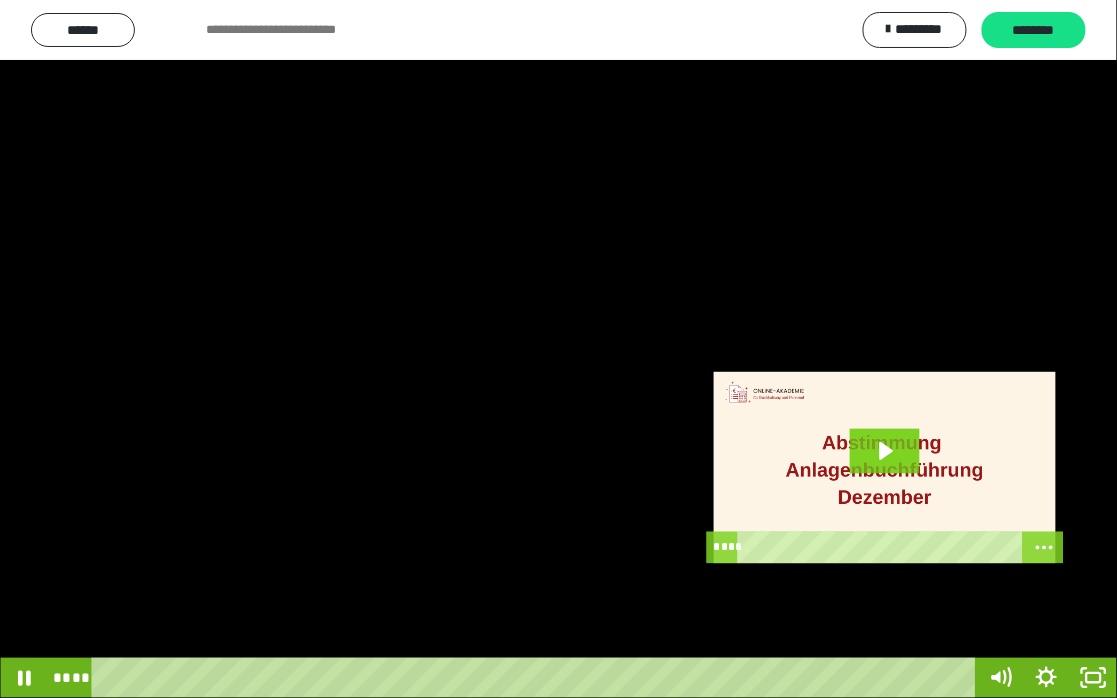 click at bounding box center (0, 0) 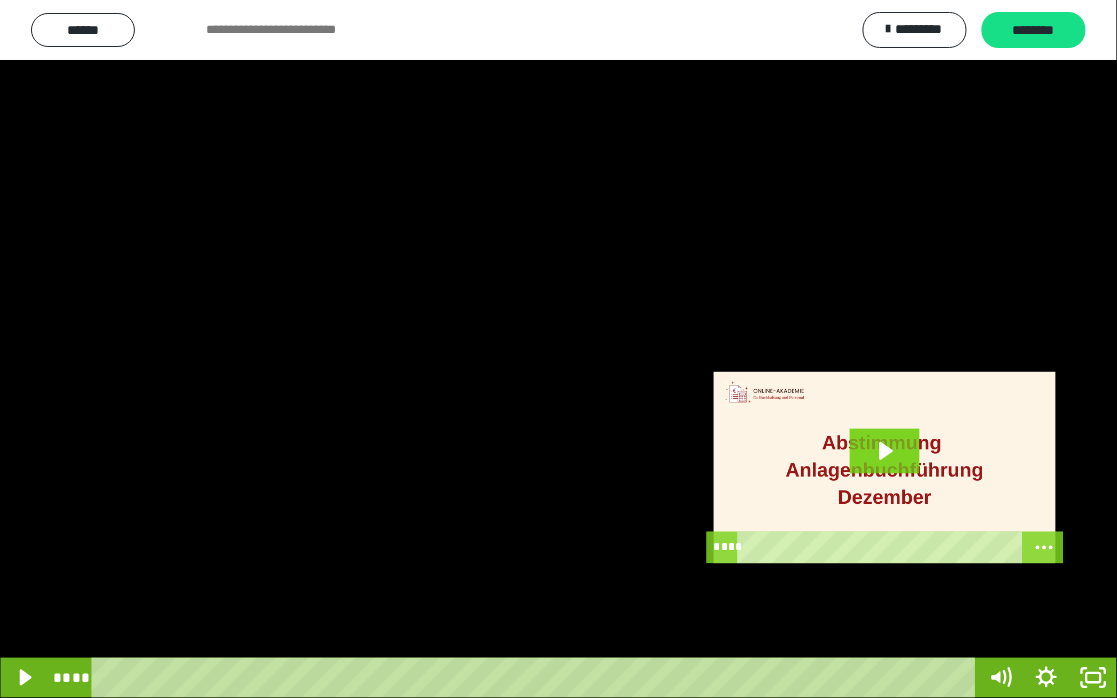 click at bounding box center (558, 349) 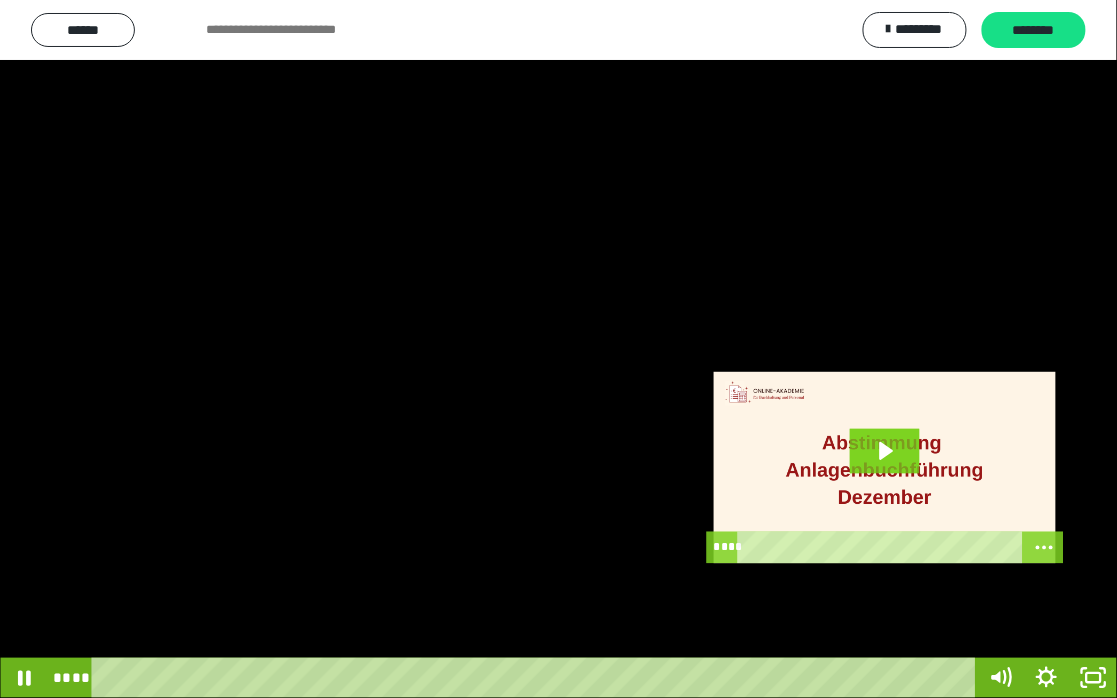 click at bounding box center [558, 349] 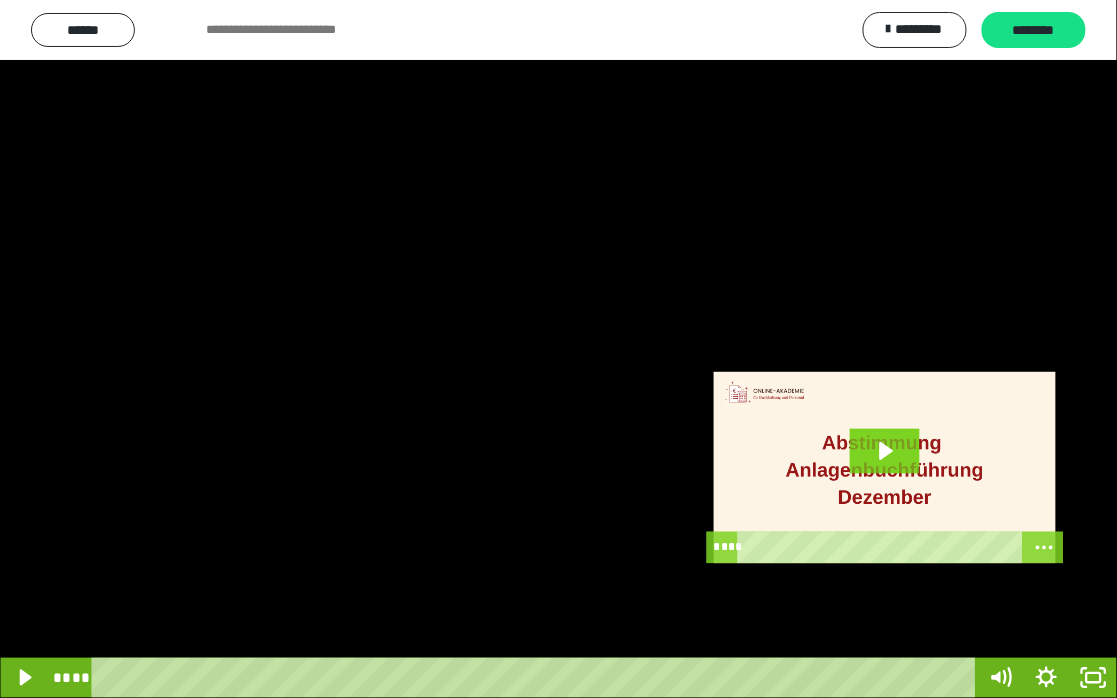 click at bounding box center (558, 349) 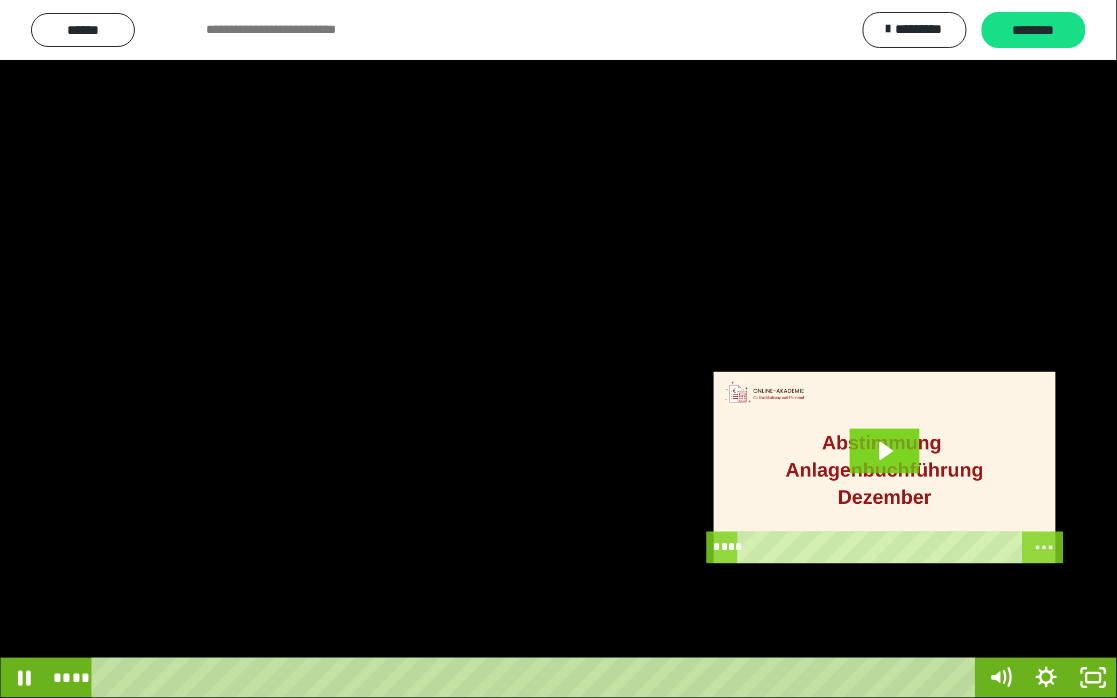 click at bounding box center [558, 349] 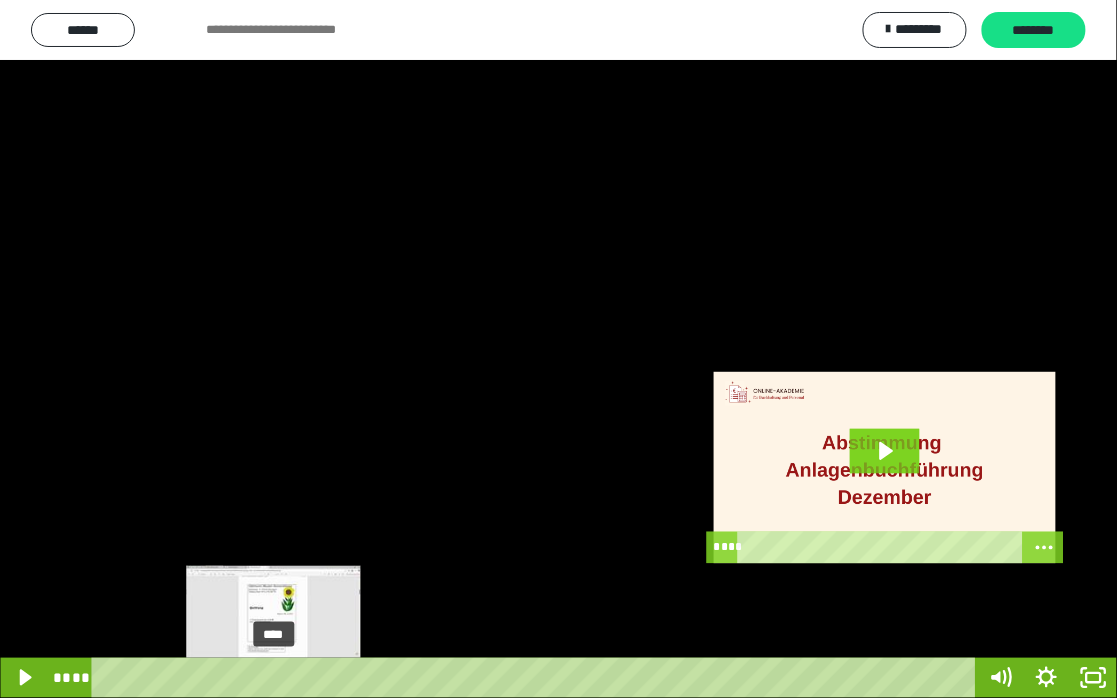 click on "****" at bounding box center (537, 678) 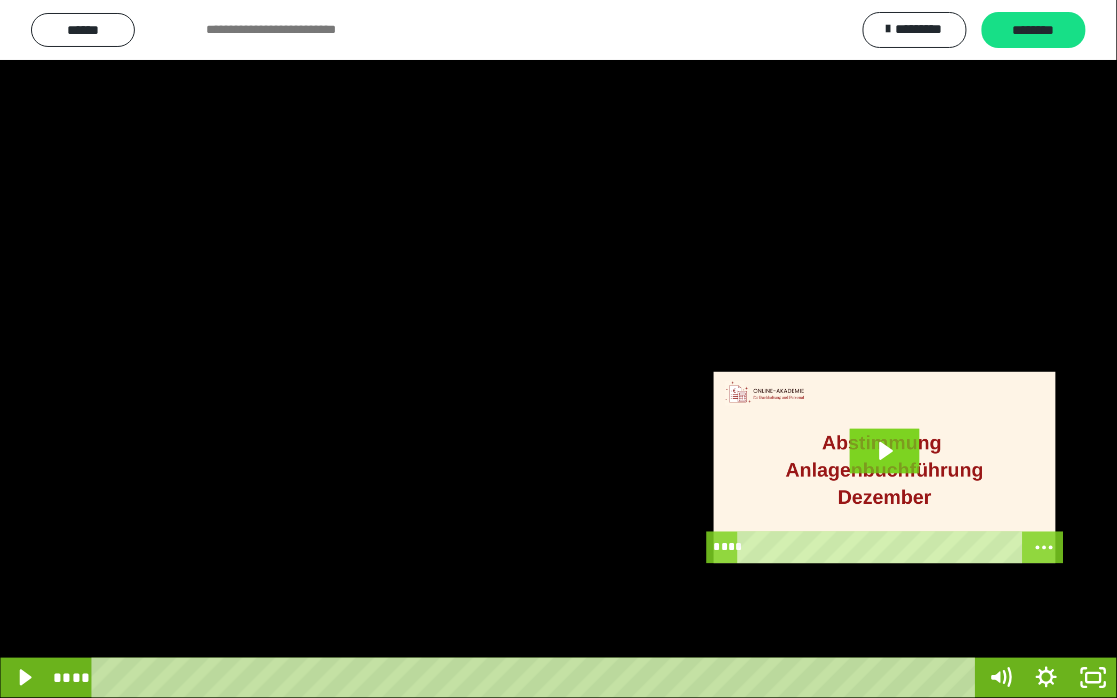click at bounding box center (558, 349) 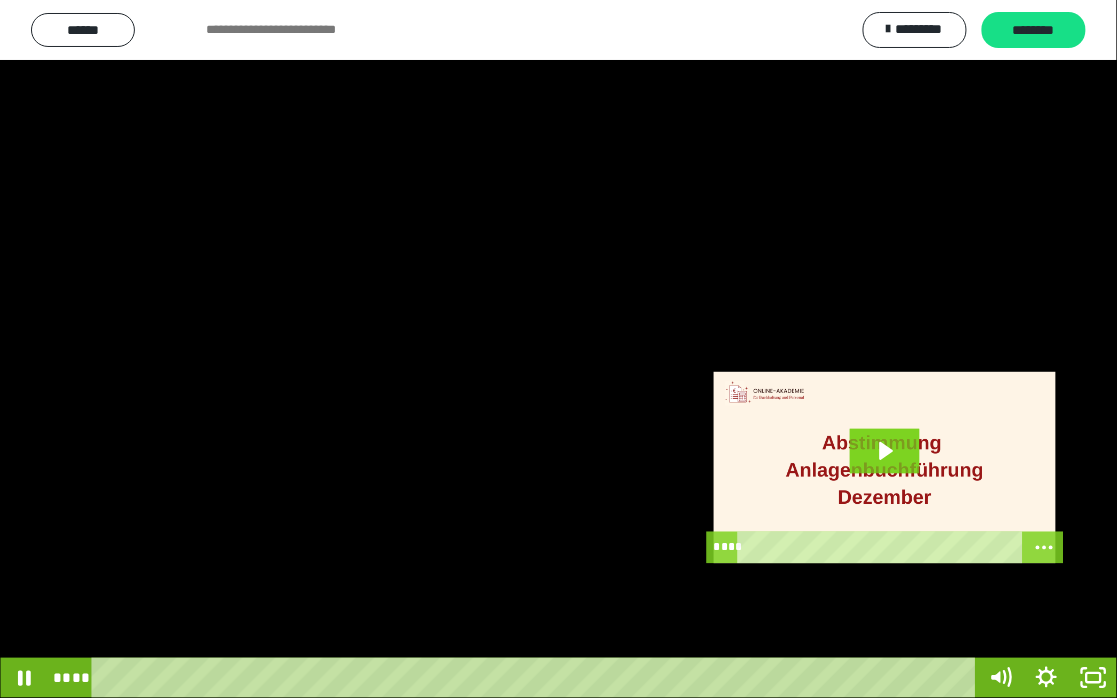 click at bounding box center (558, 349) 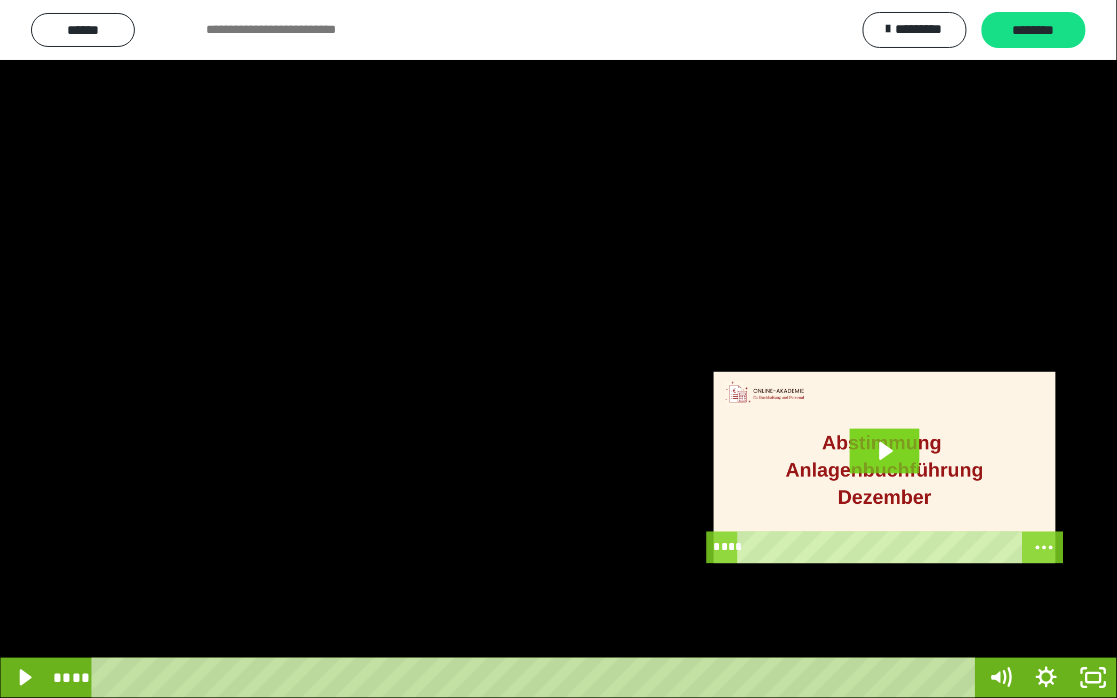 click at bounding box center [558, 349] 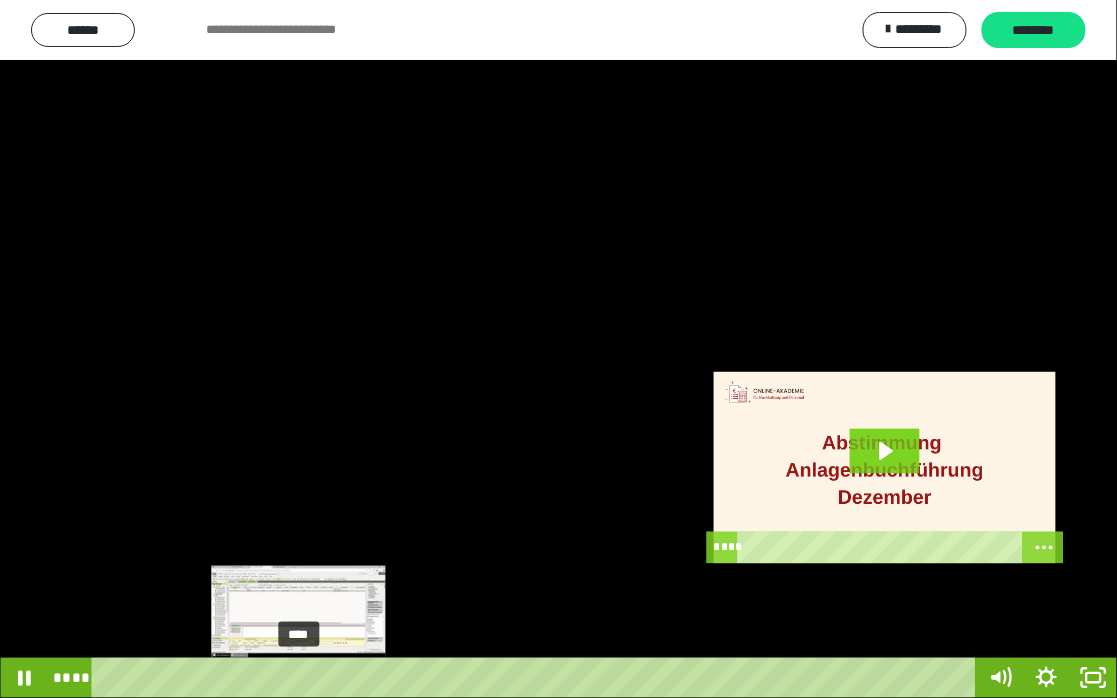 click at bounding box center (298, 677) 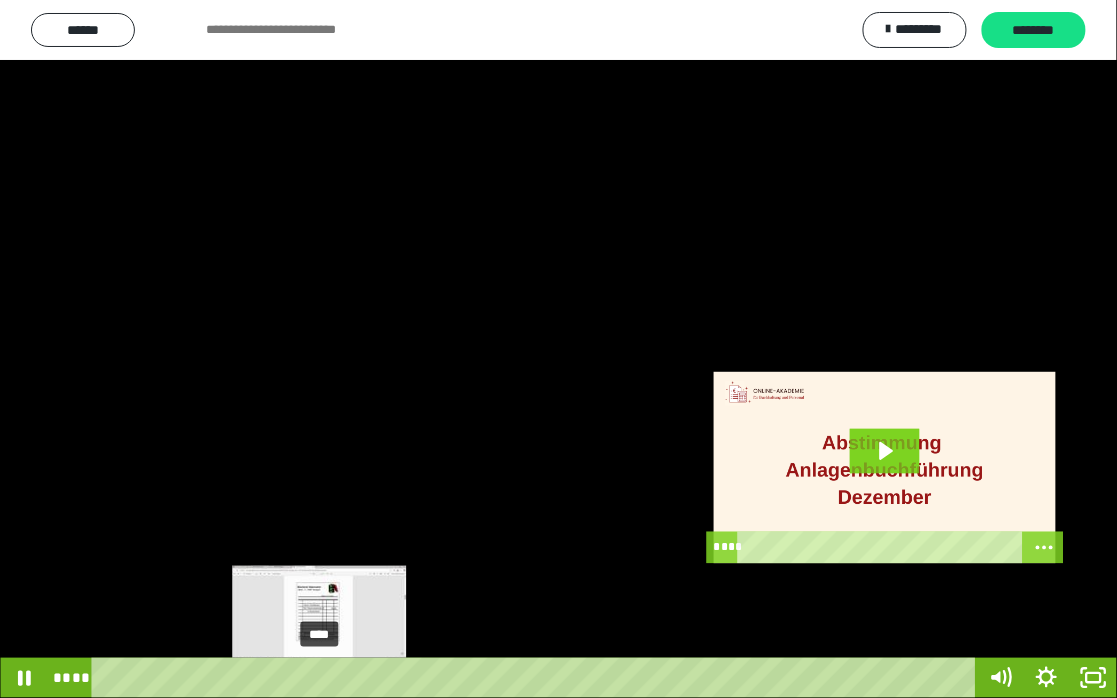 click at bounding box center (319, 677) 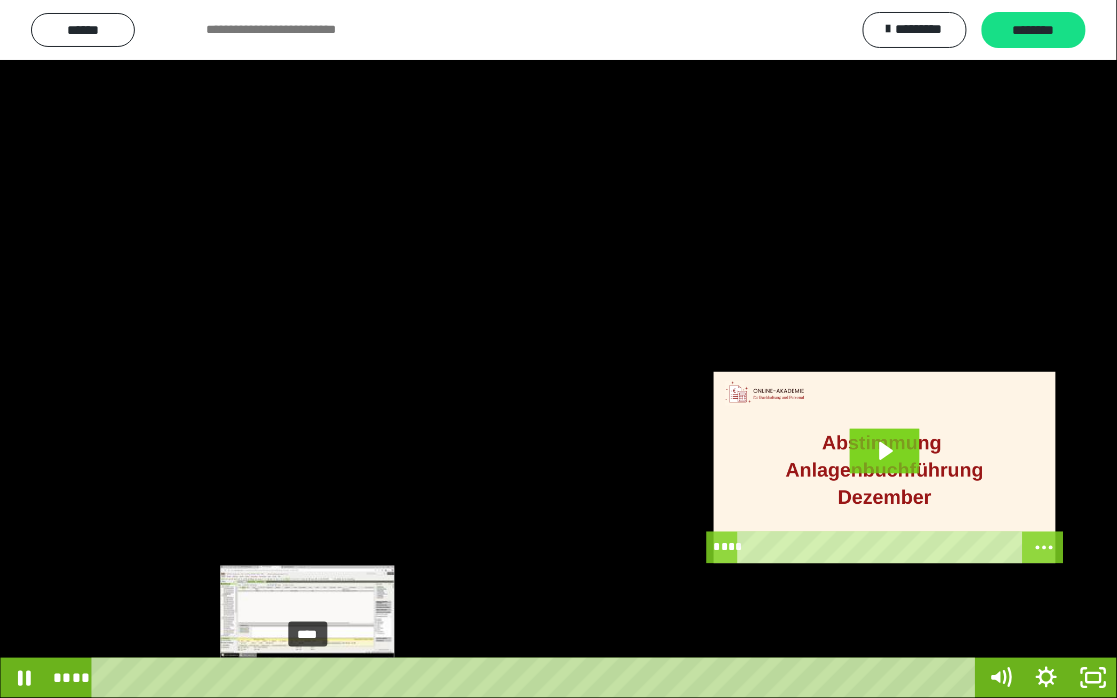 click on "****" at bounding box center (537, 678) 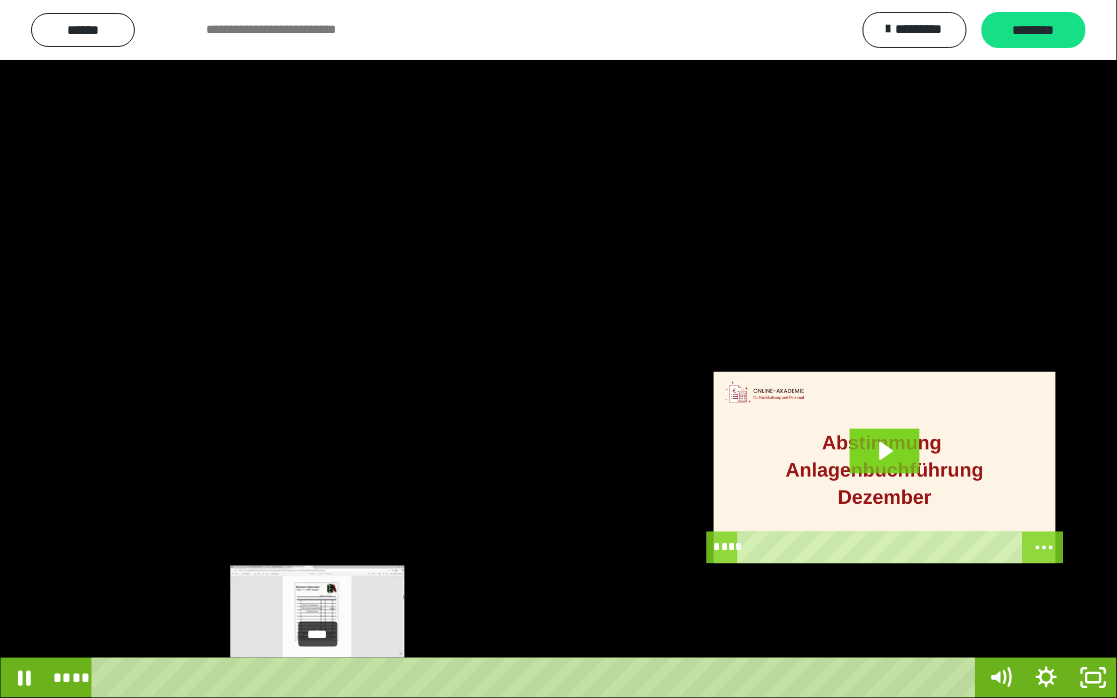 click on "****" at bounding box center [537, 678] 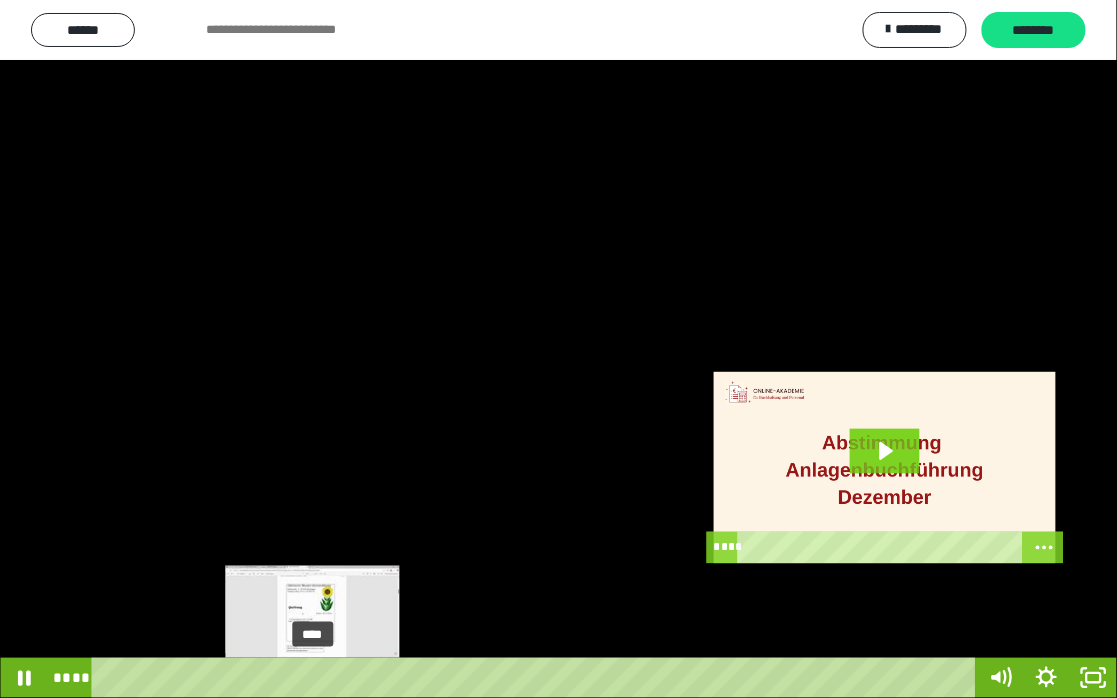 click at bounding box center [312, 677] 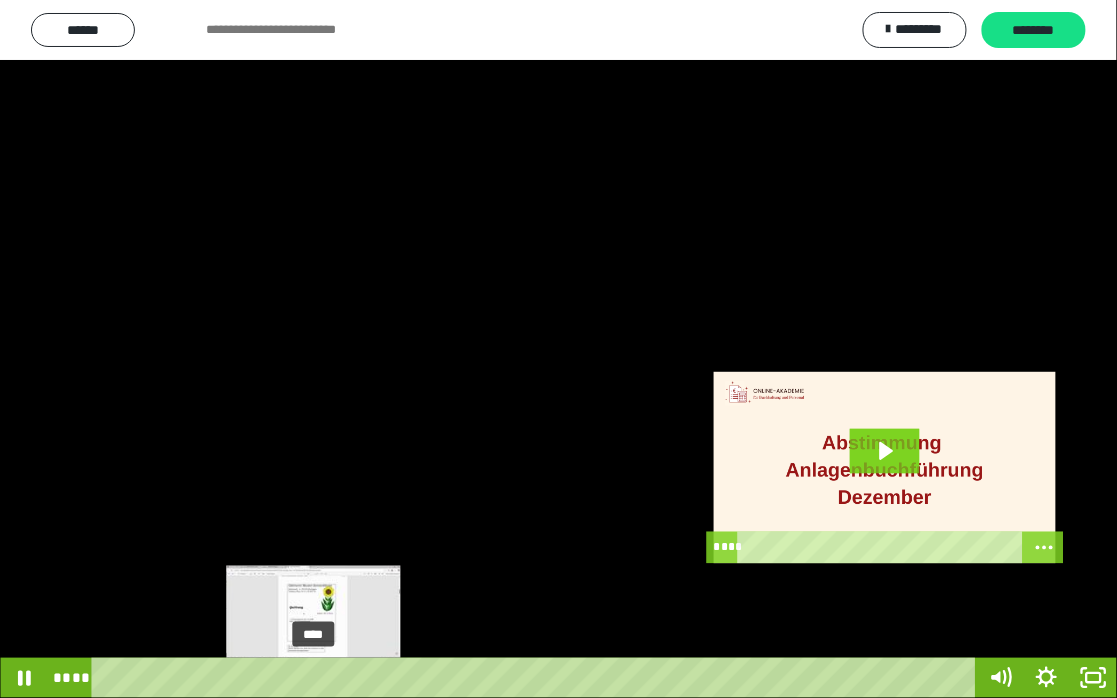 click at bounding box center [313, 677] 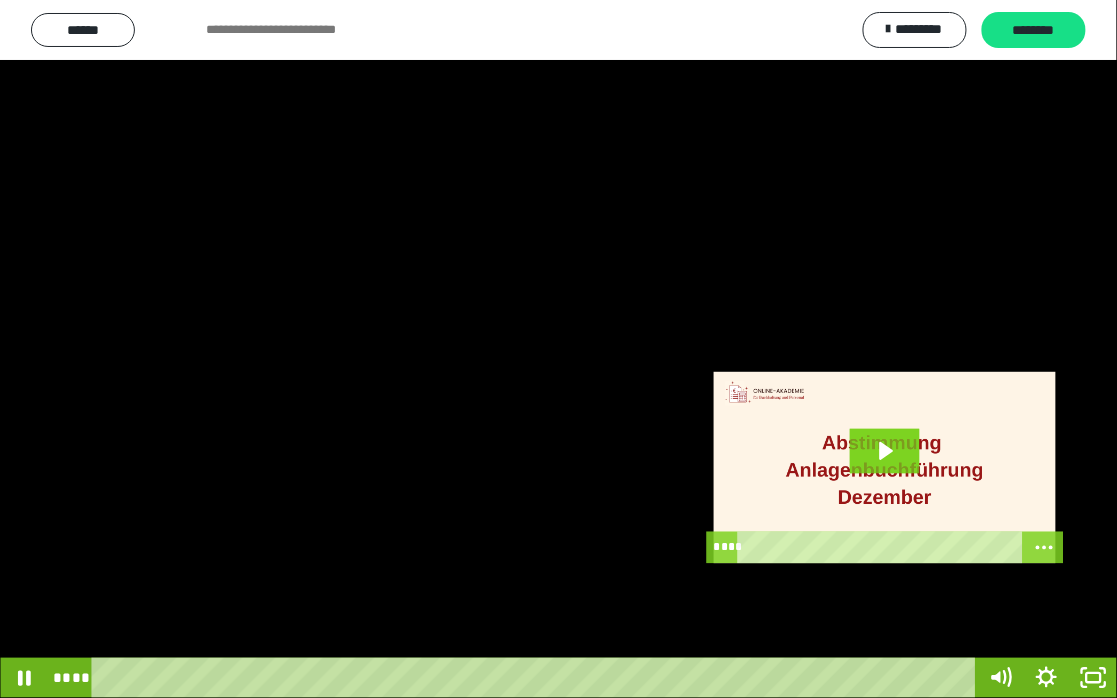 click at bounding box center [558, 349] 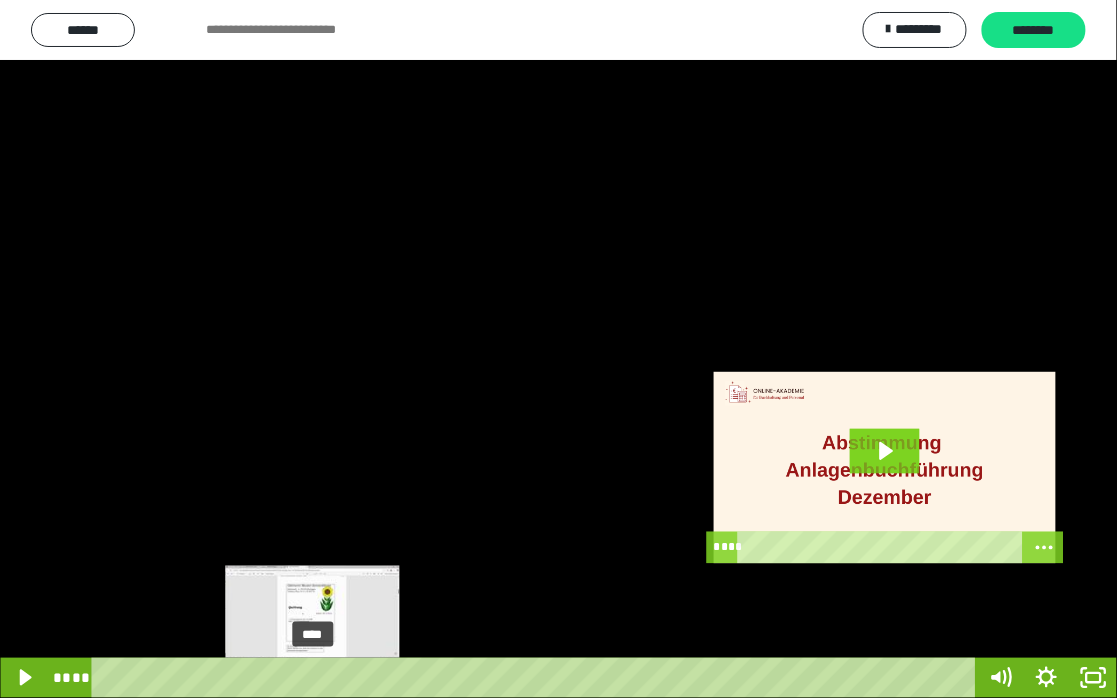 click at bounding box center [315, 677] 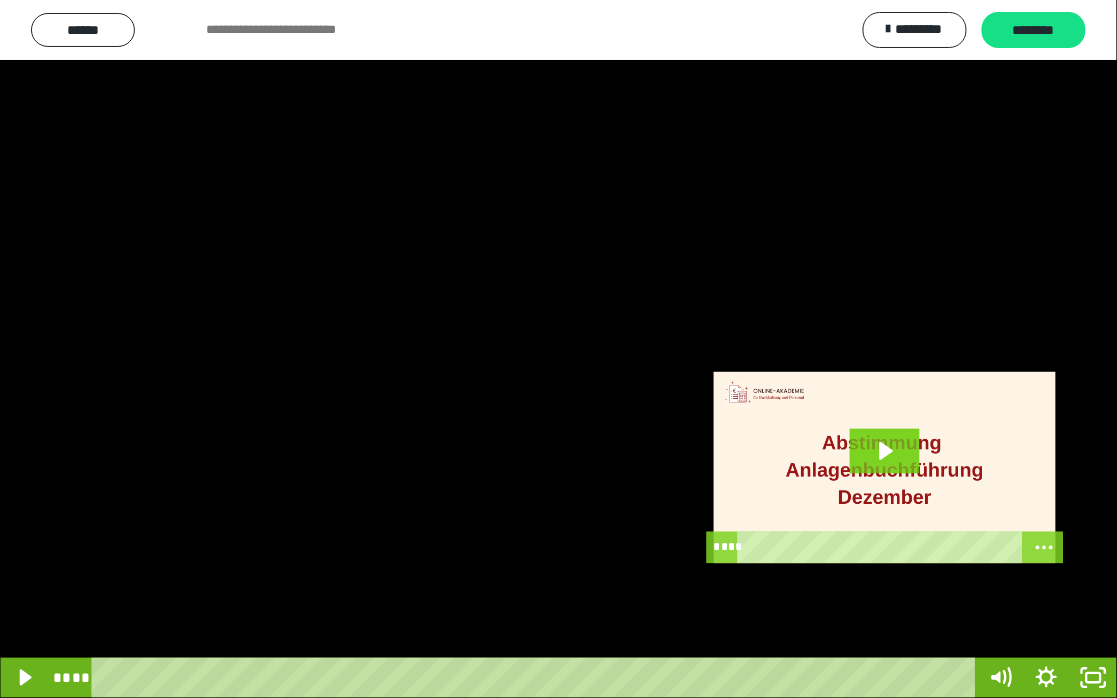 click at bounding box center [558, 349] 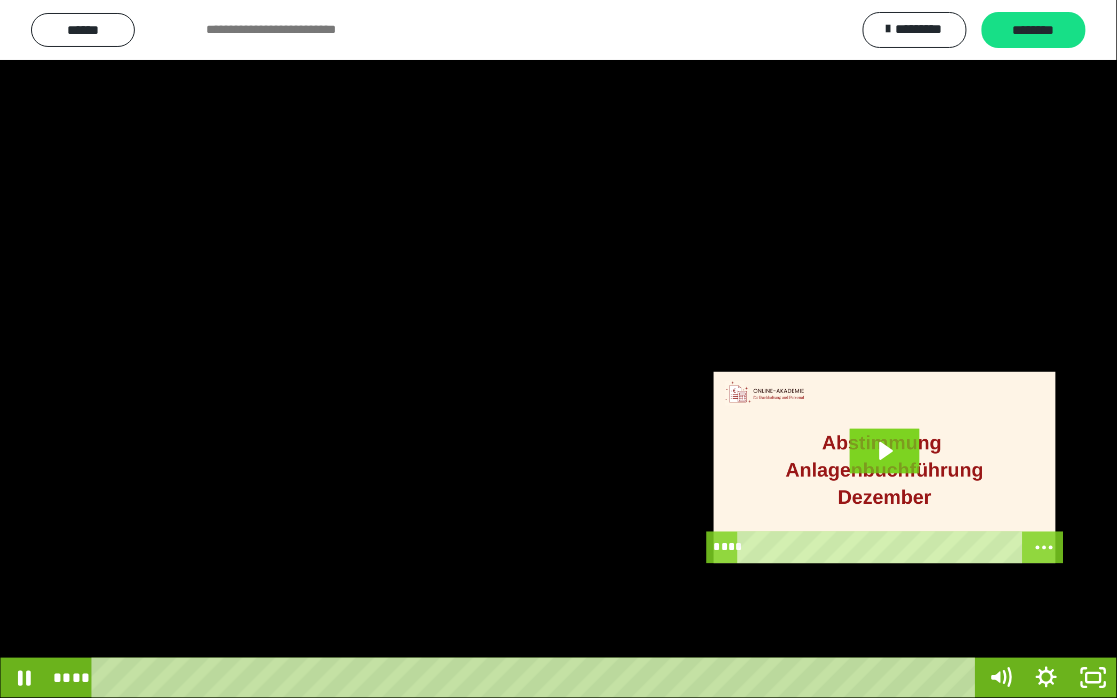 click at bounding box center (558, 349) 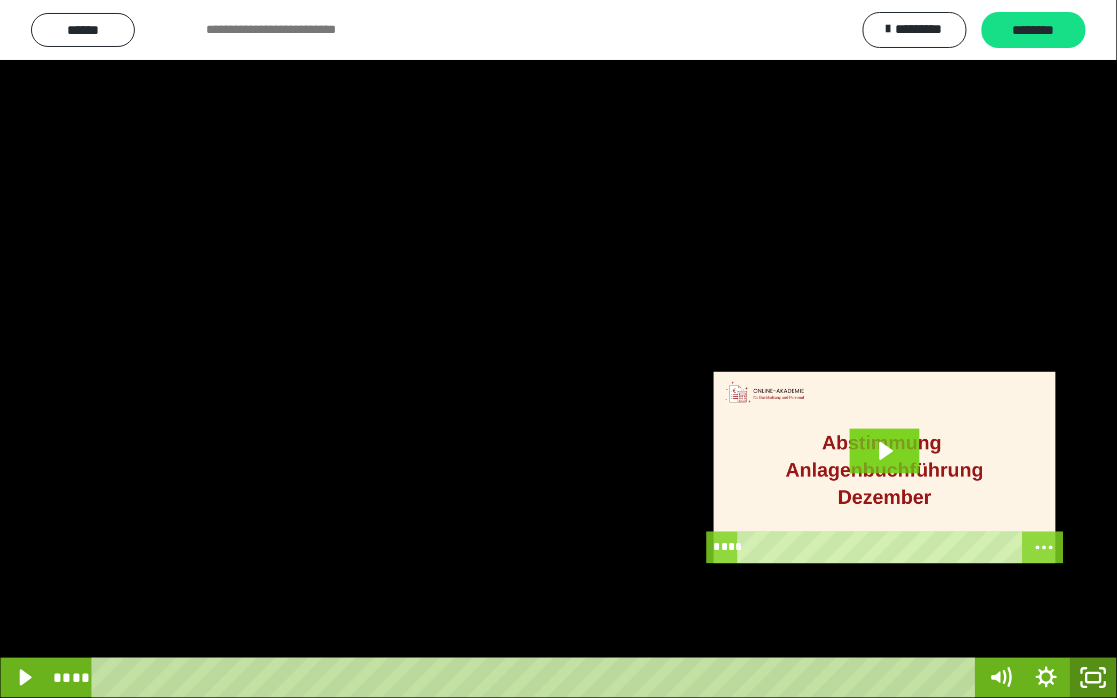 click 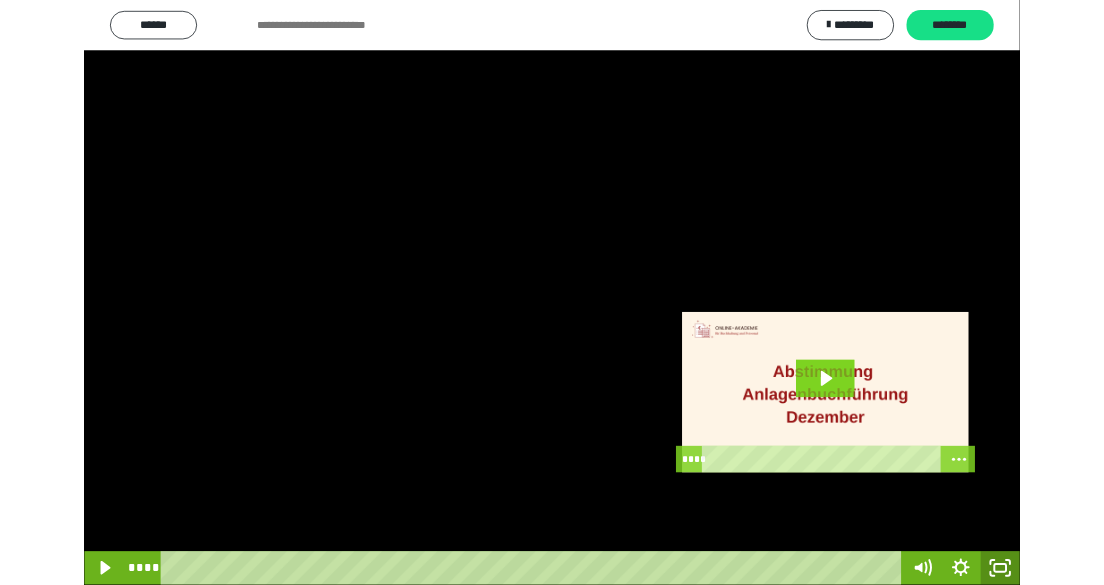 scroll, scrollTop: 3931, scrollLeft: 0, axis: vertical 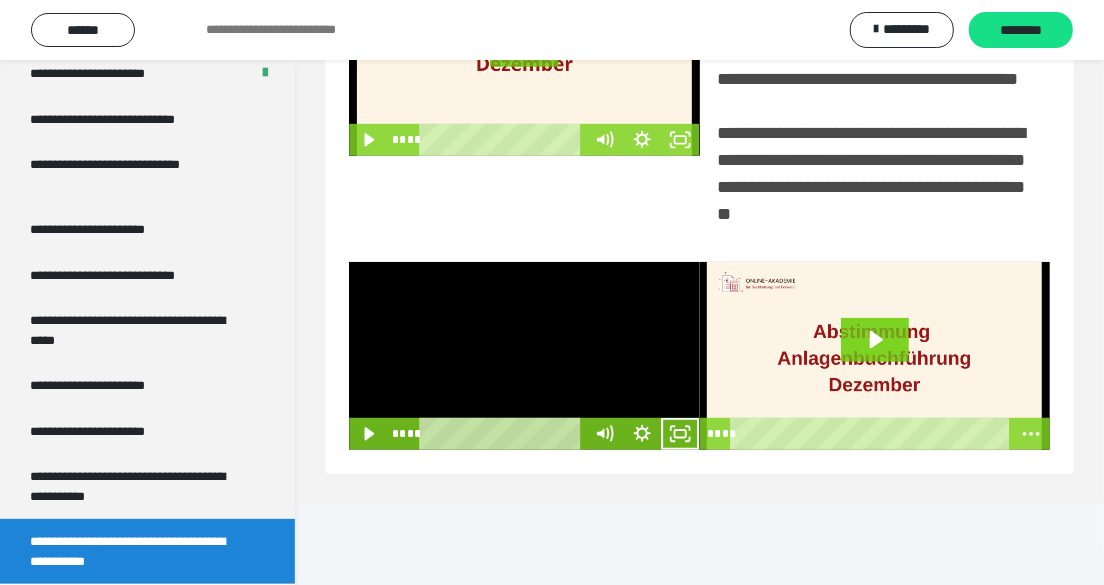 click at bounding box center [524, 356] 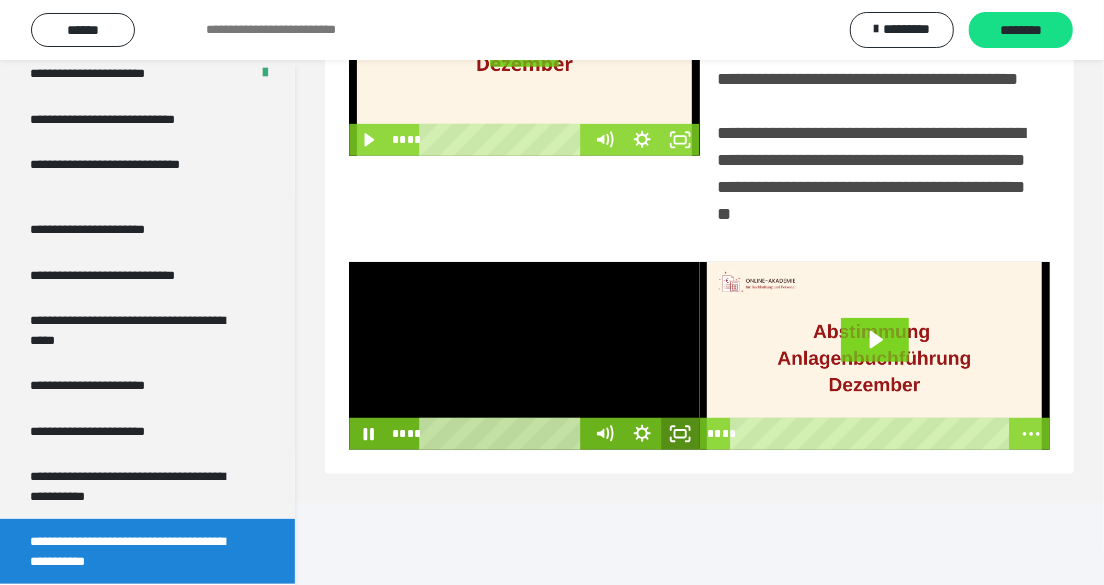 click 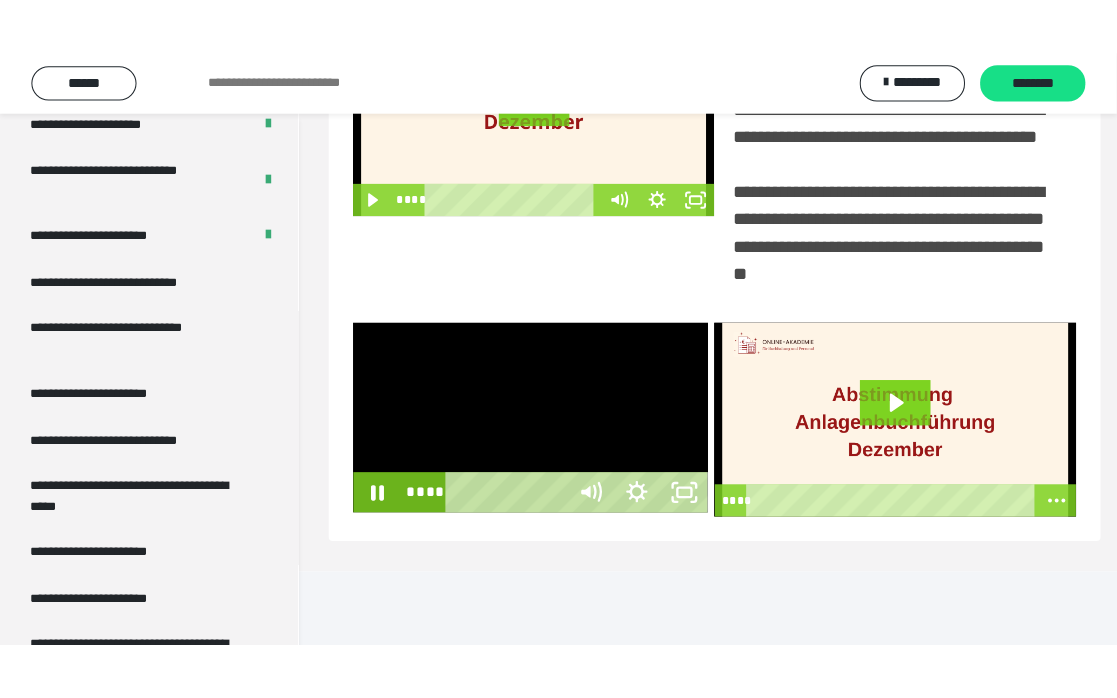 scroll, scrollTop: 362, scrollLeft: 0, axis: vertical 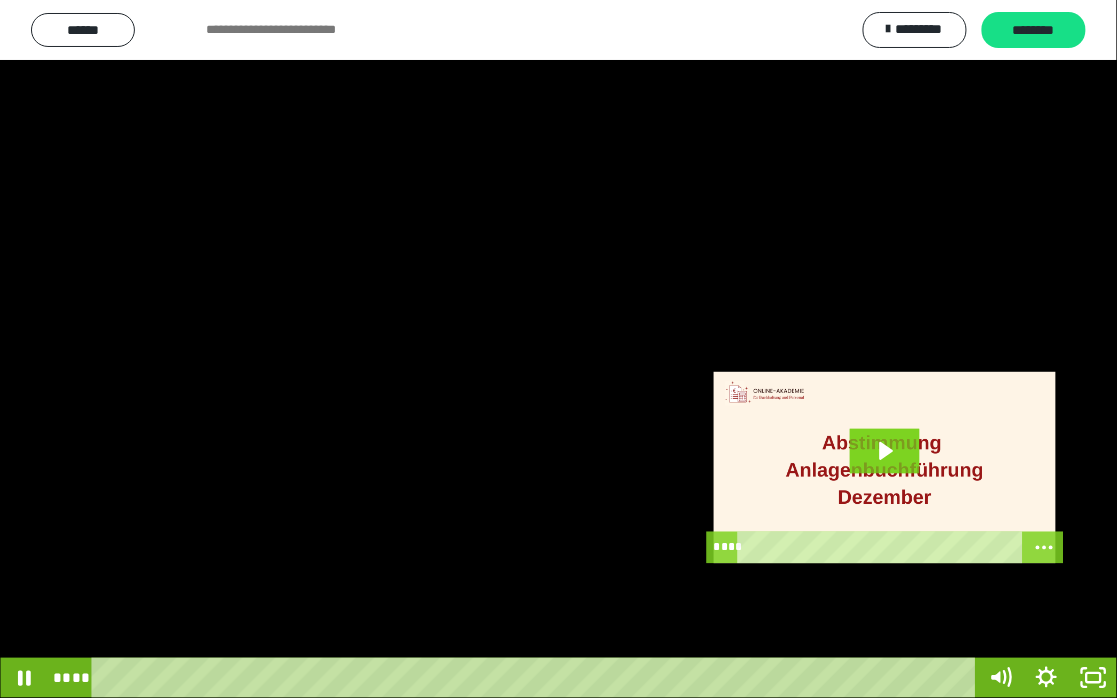 click at bounding box center (558, 349) 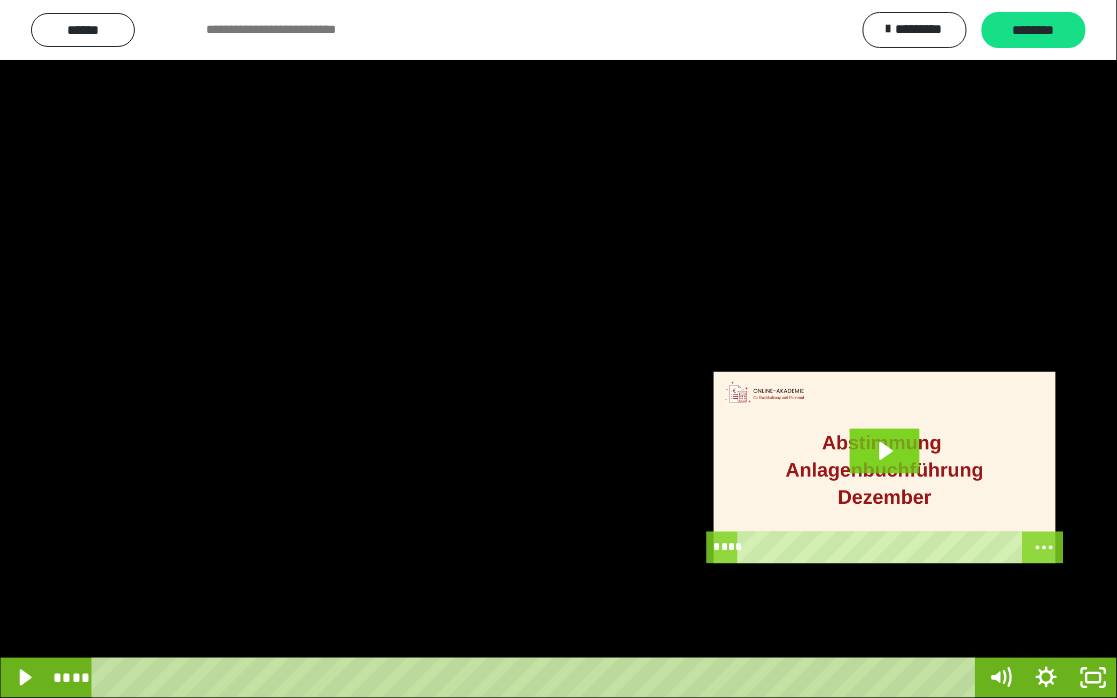 click at bounding box center [558, 349] 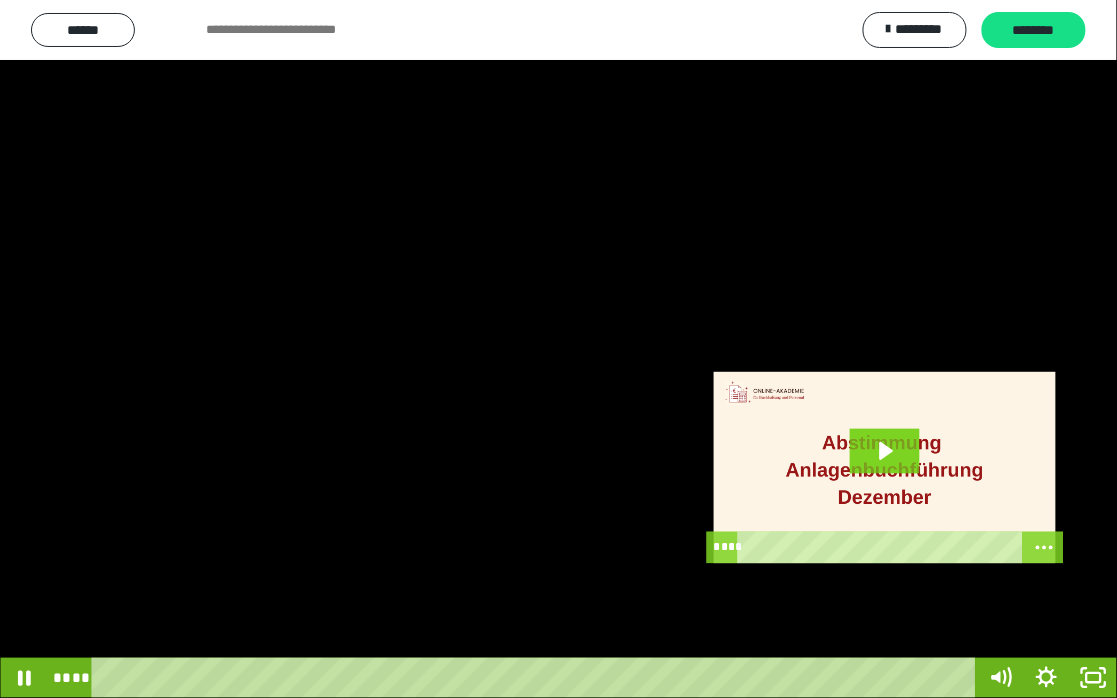 click at bounding box center (558, 349) 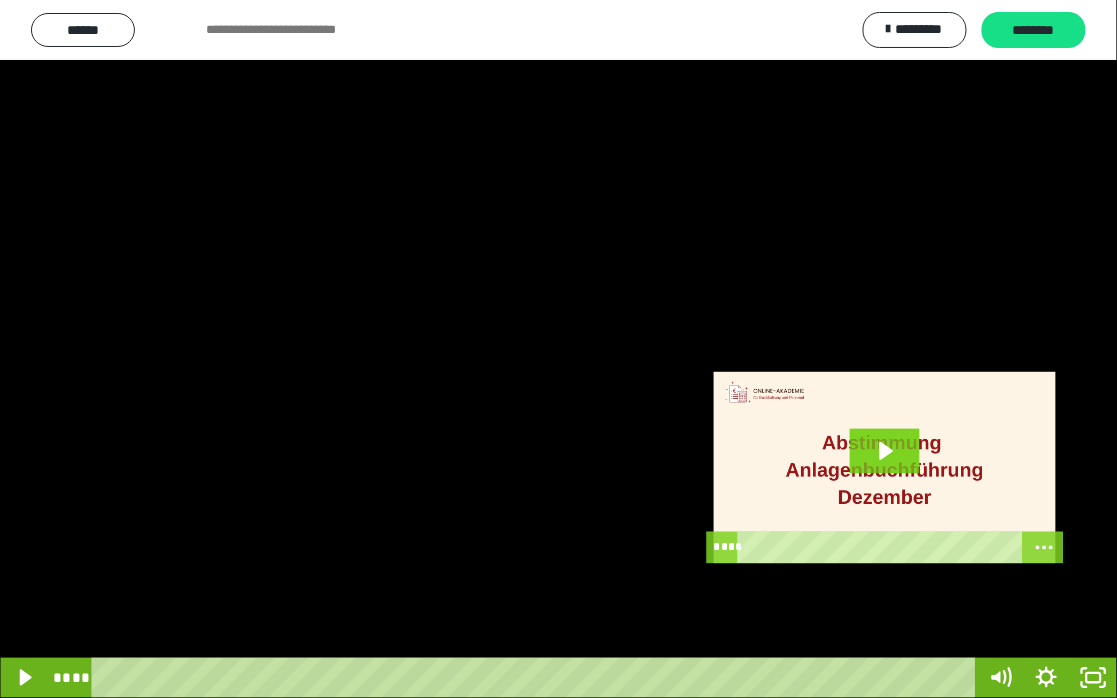 click at bounding box center [558, 349] 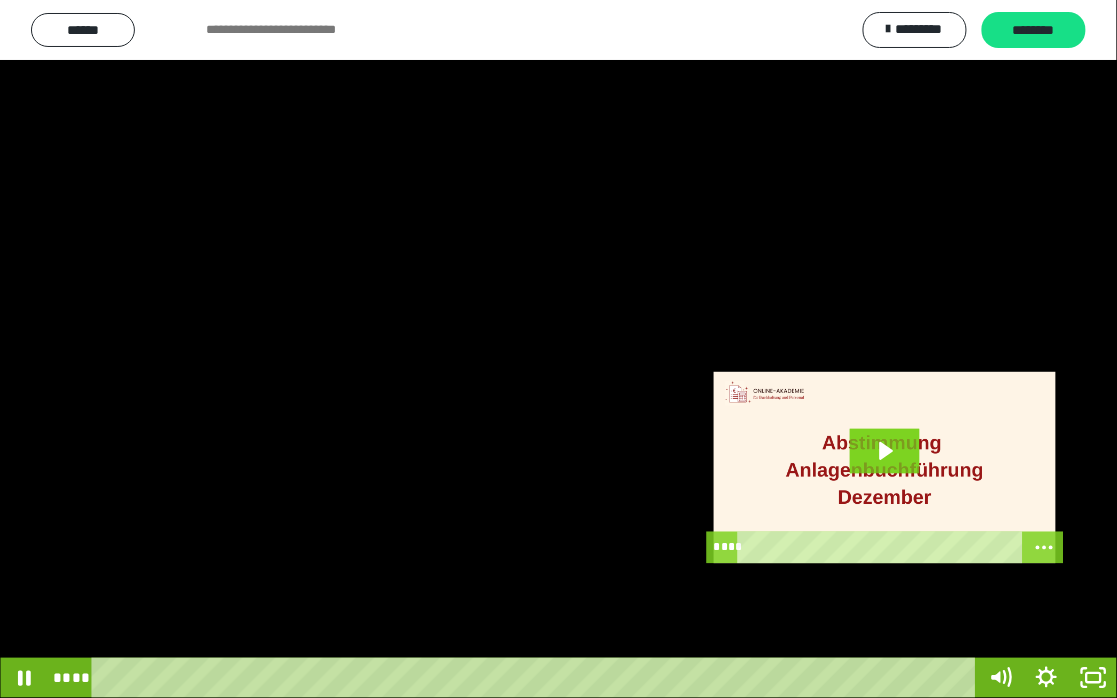 click at bounding box center (558, 349) 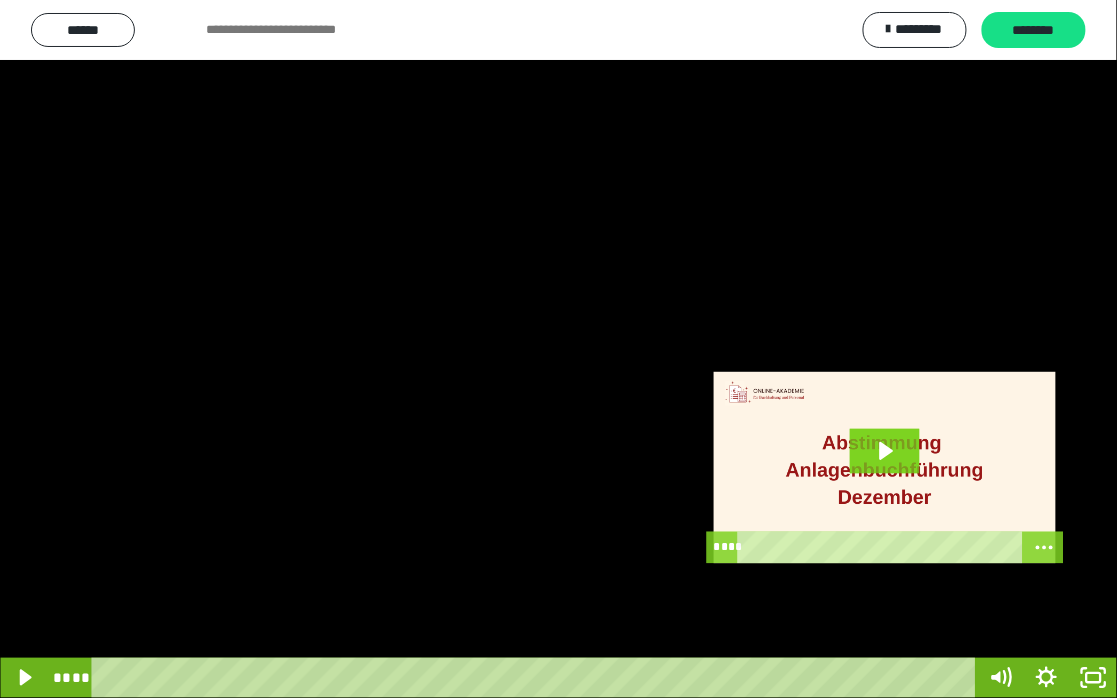 click at bounding box center (558, 349) 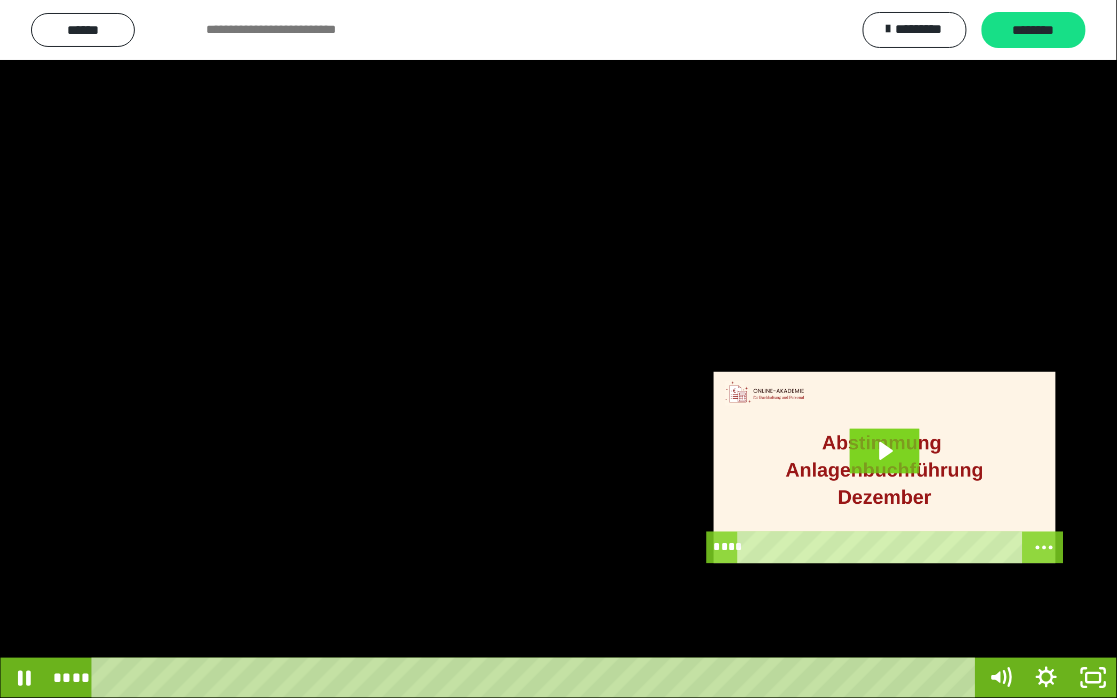 click at bounding box center (558, 349) 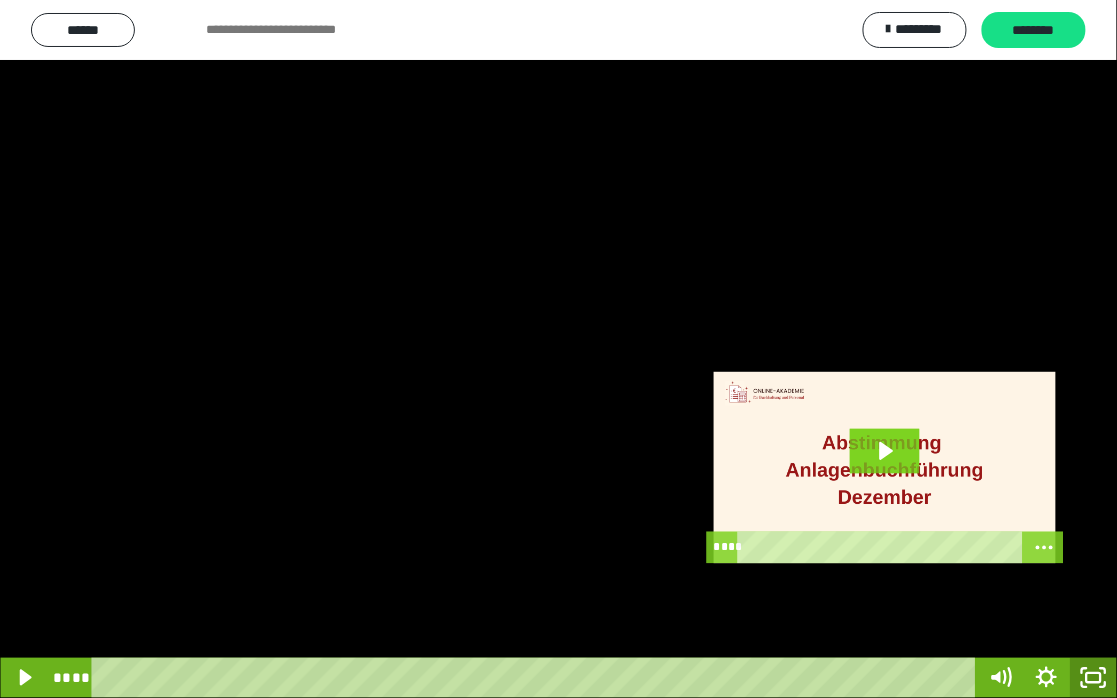 click 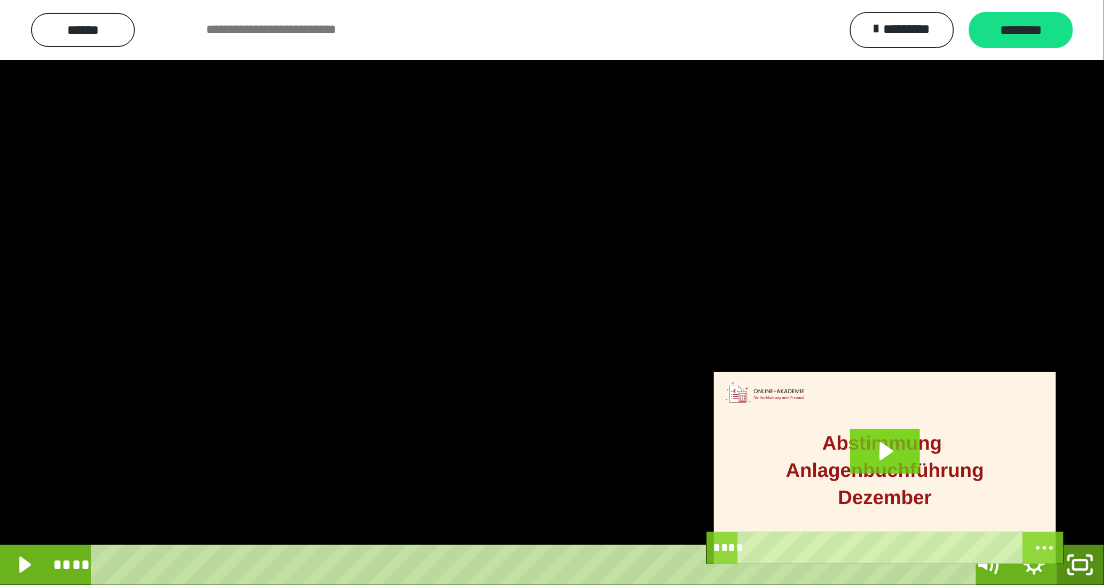 scroll, scrollTop: 3931, scrollLeft: 0, axis: vertical 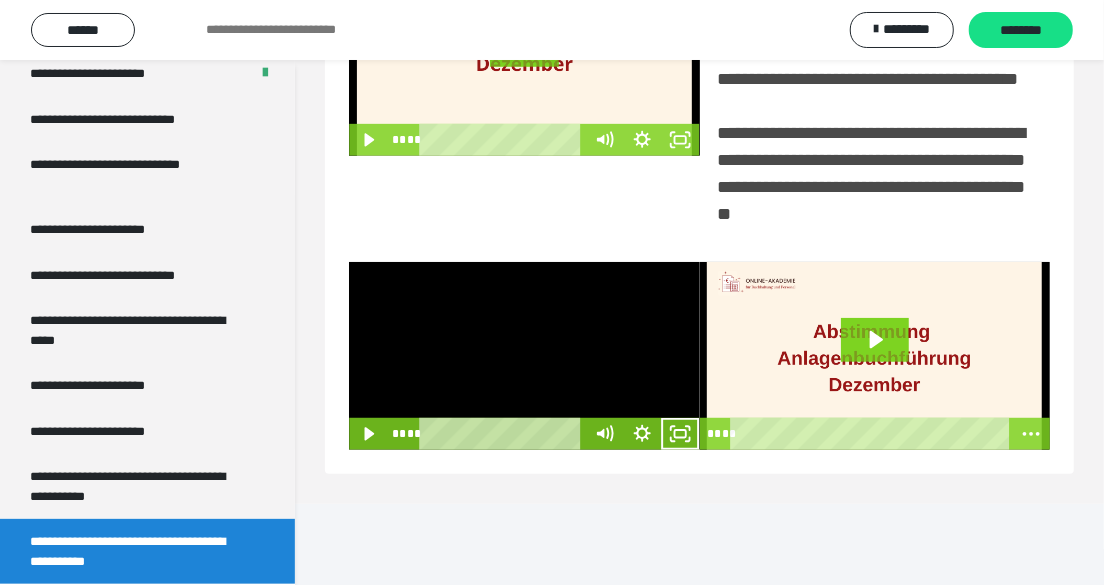 click at bounding box center (524, 356) 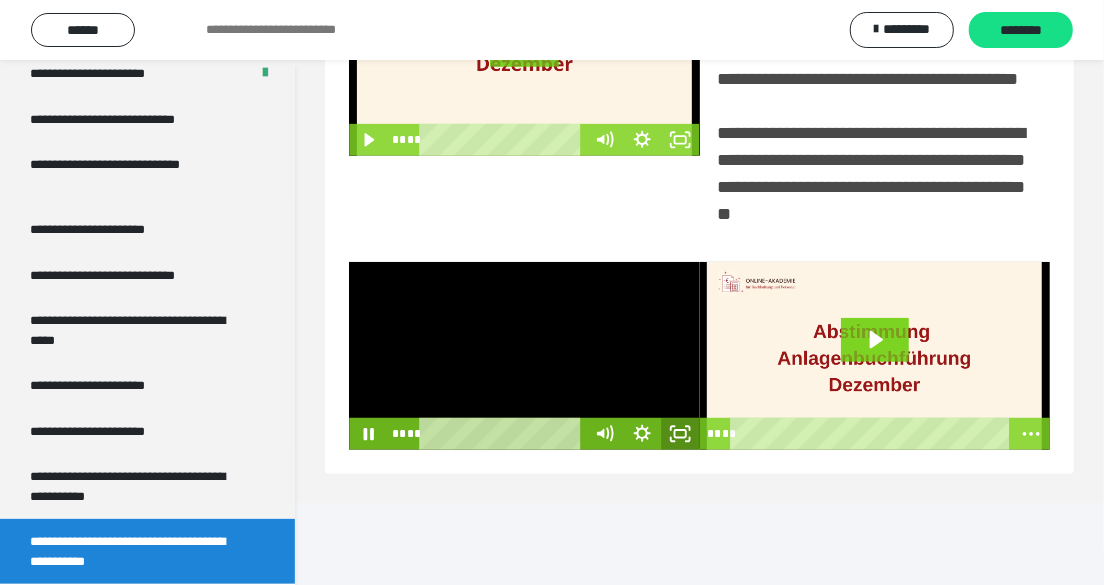 click 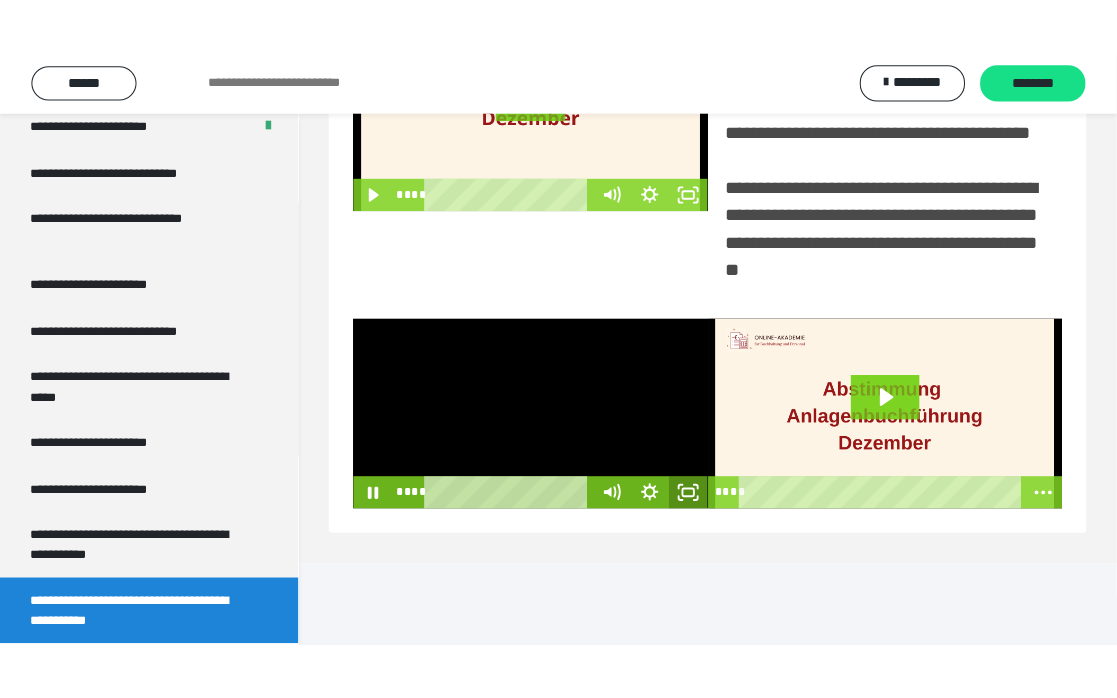 scroll, scrollTop: 362, scrollLeft: 0, axis: vertical 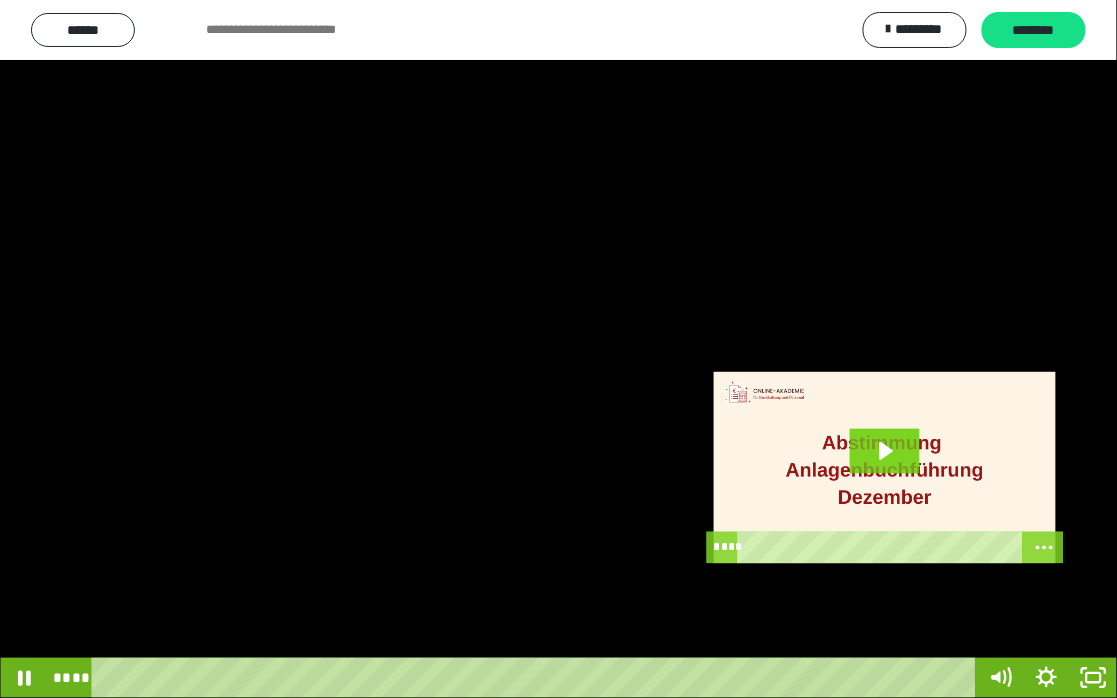 click at bounding box center (558, 349) 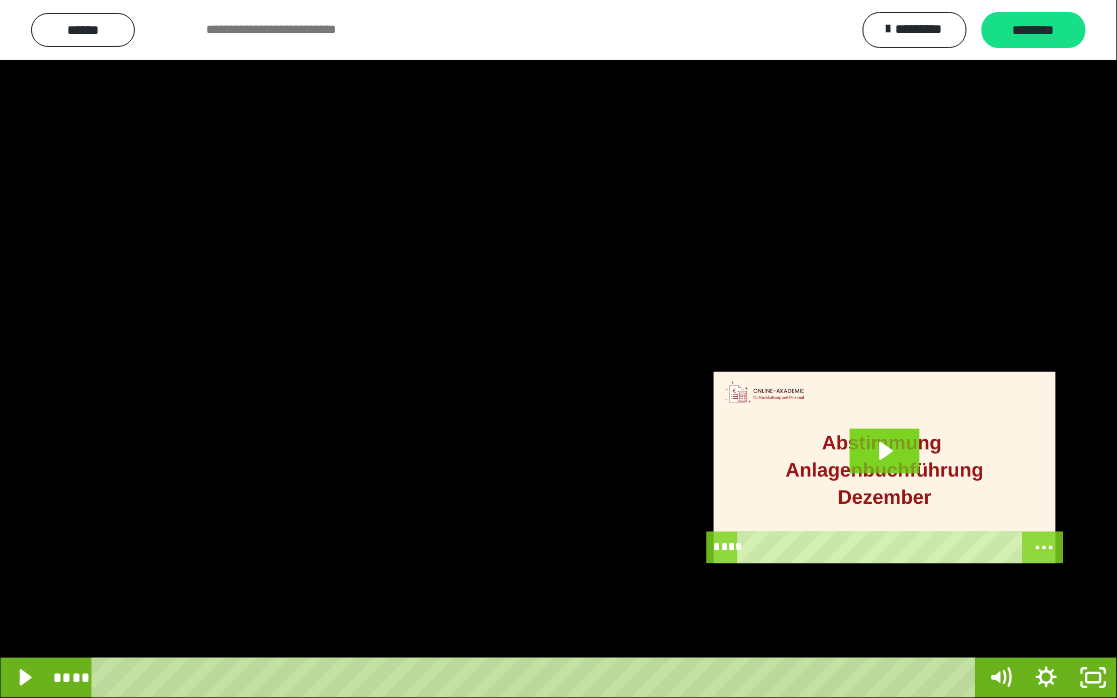 click at bounding box center (558, 349) 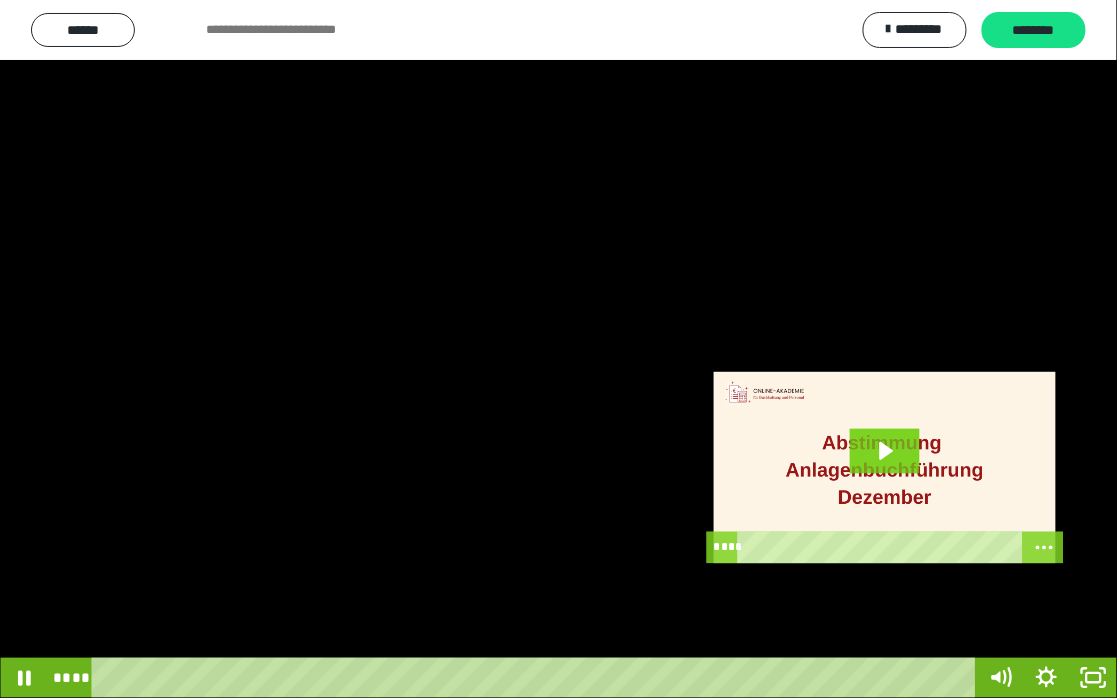 click at bounding box center [558, 349] 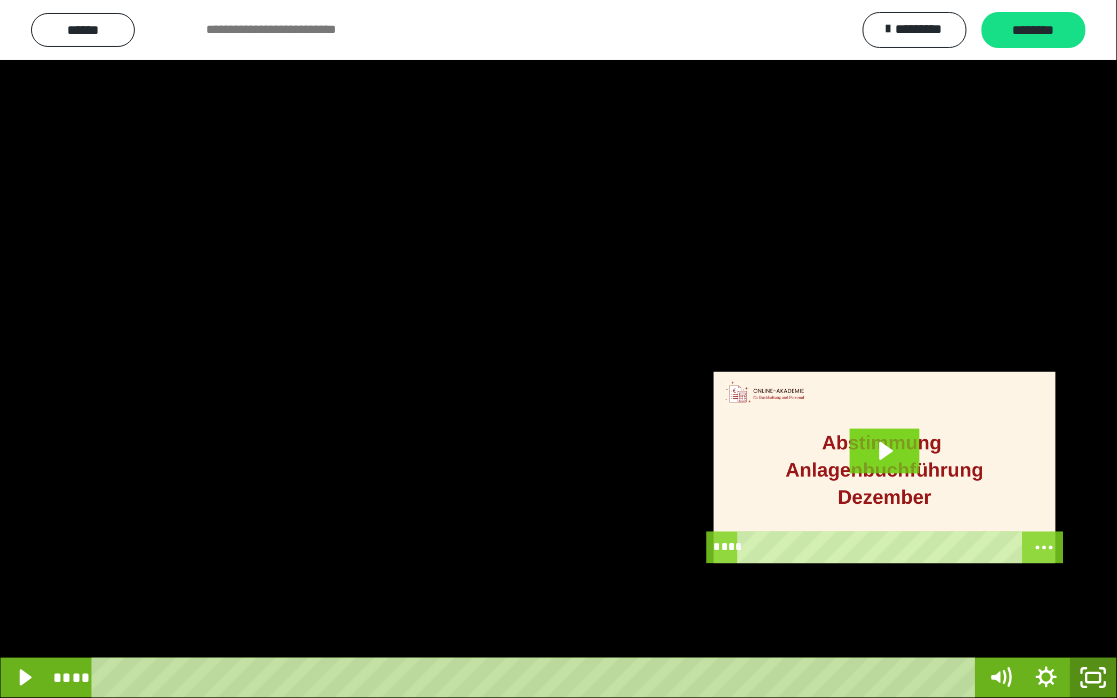 click 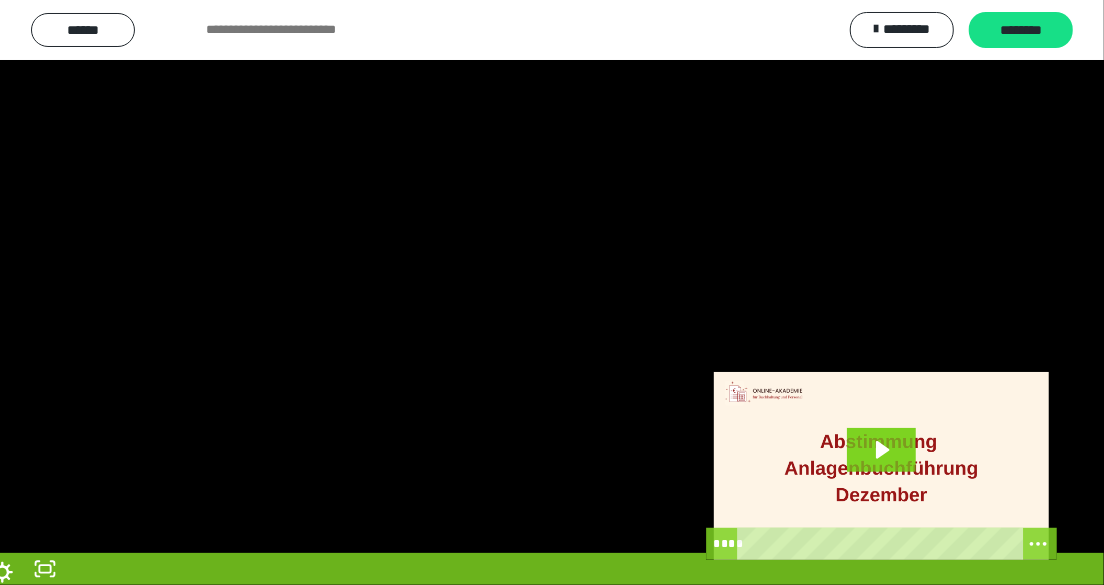 scroll, scrollTop: 3931, scrollLeft: 0, axis: vertical 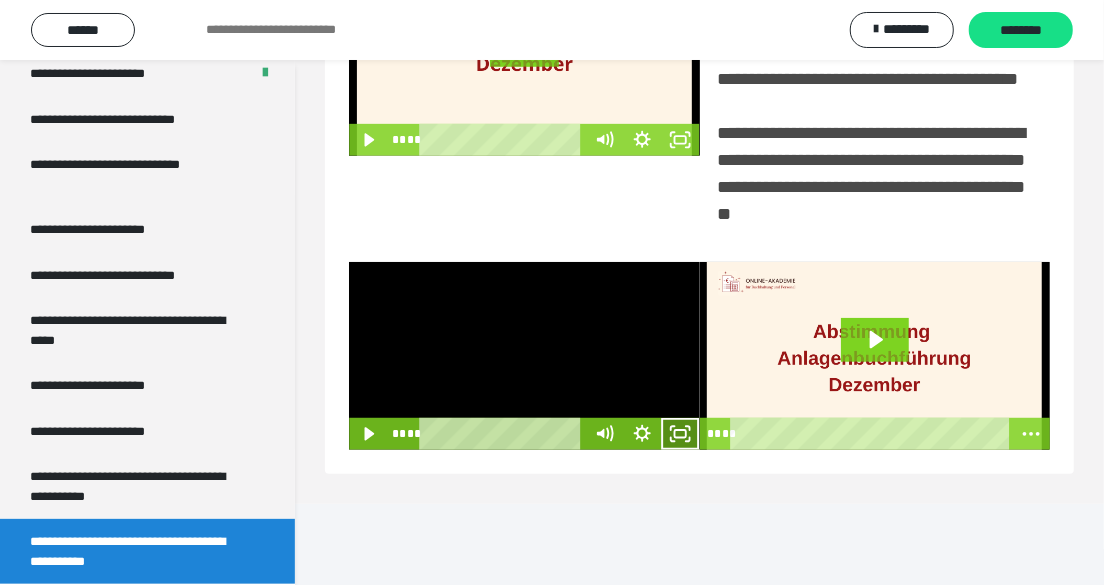 drag, startPoint x: 675, startPoint y: 510, endPoint x: 676, endPoint y: 589, distance: 79.00633 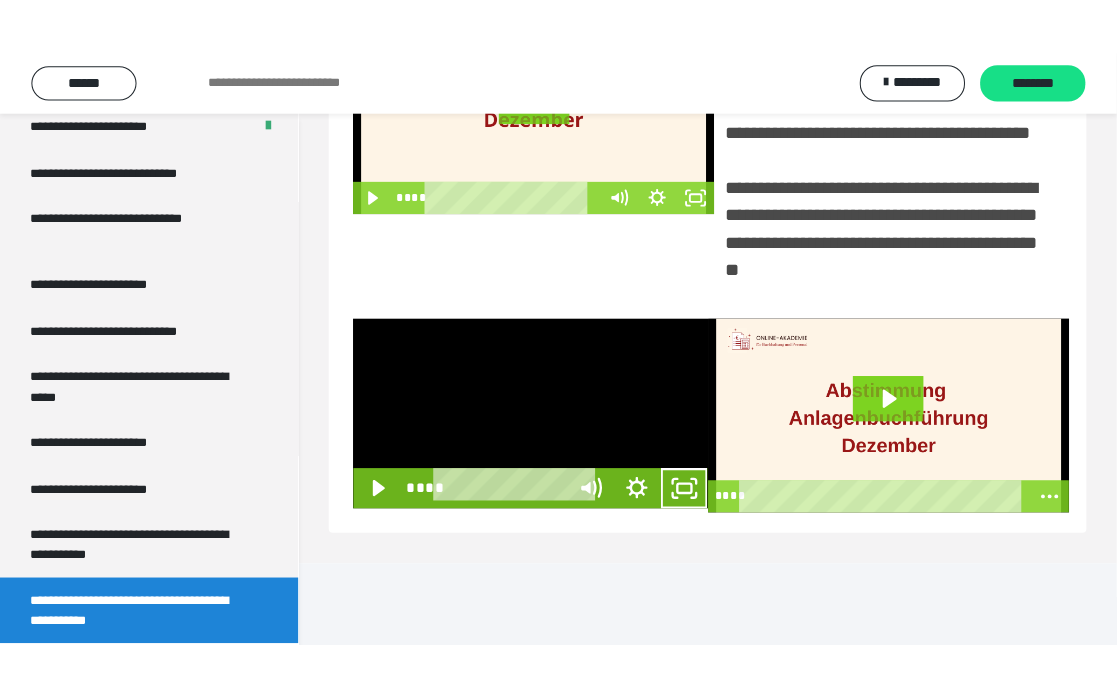 scroll, scrollTop: 362, scrollLeft: 0, axis: vertical 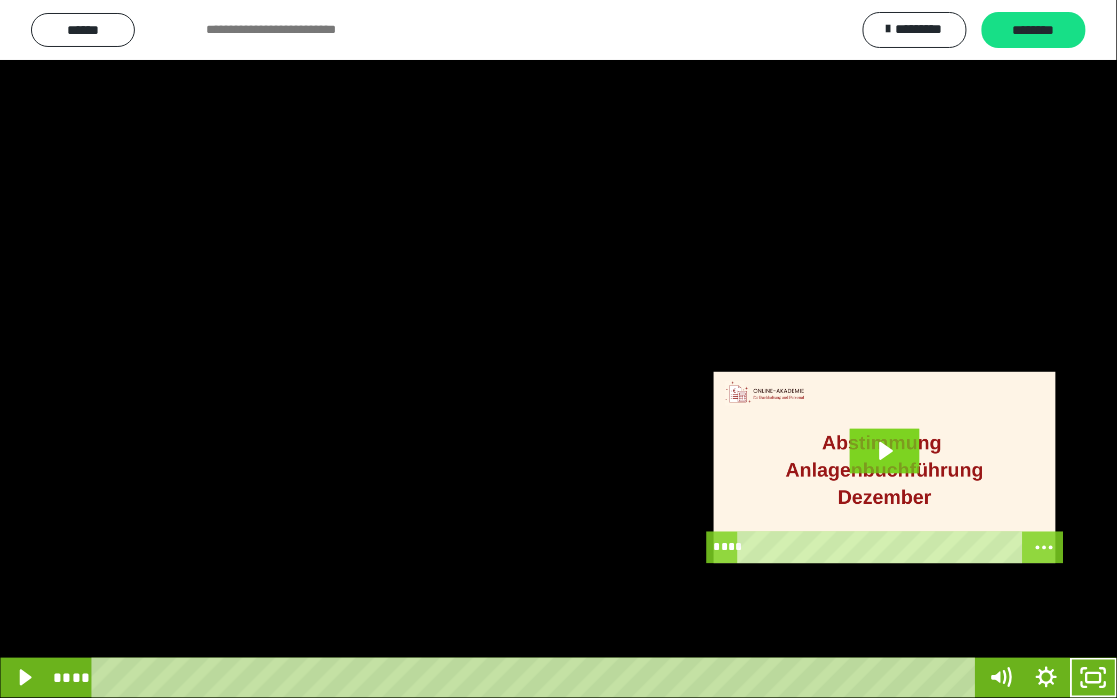 click at bounding box center (558, 349) 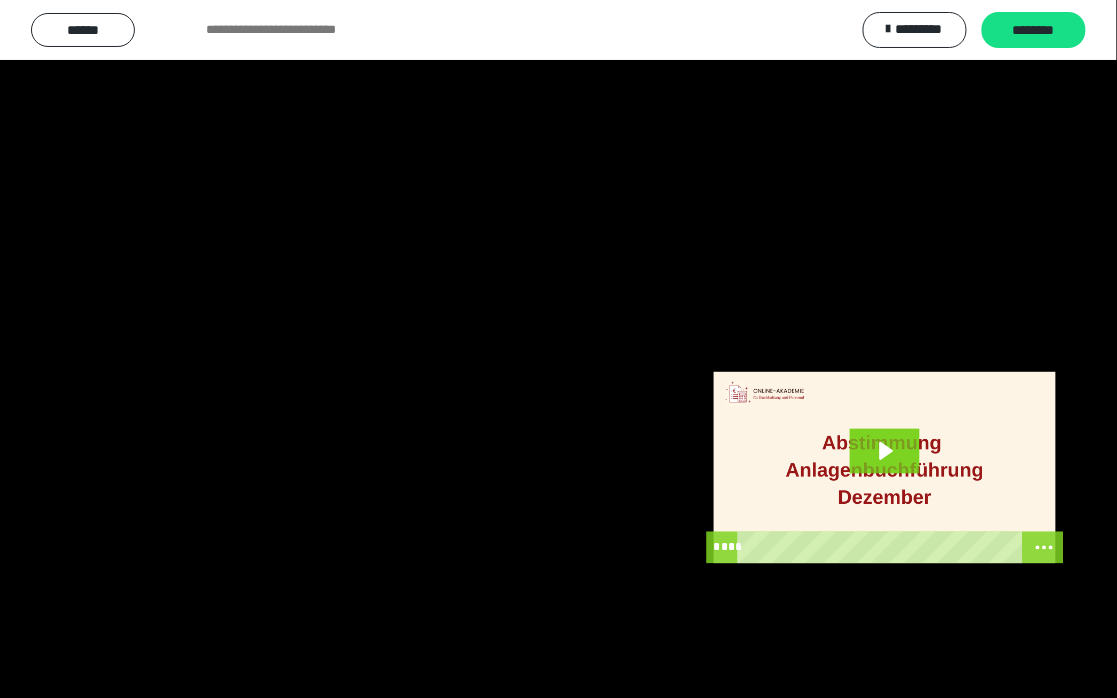click at bounding box center [558, 349] 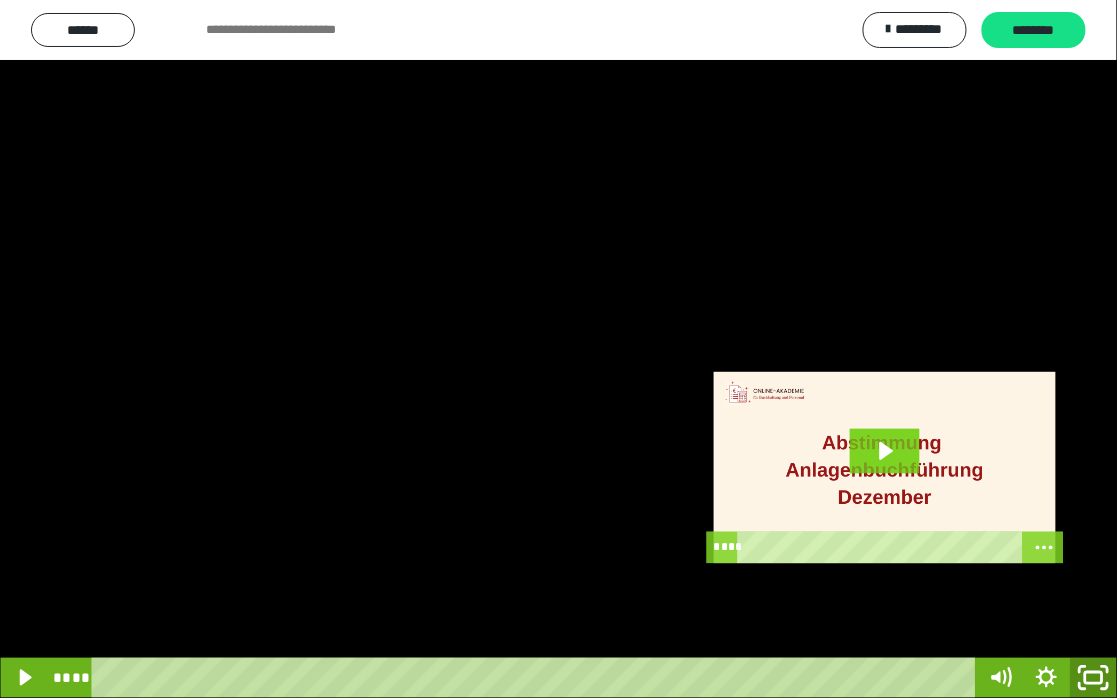 click 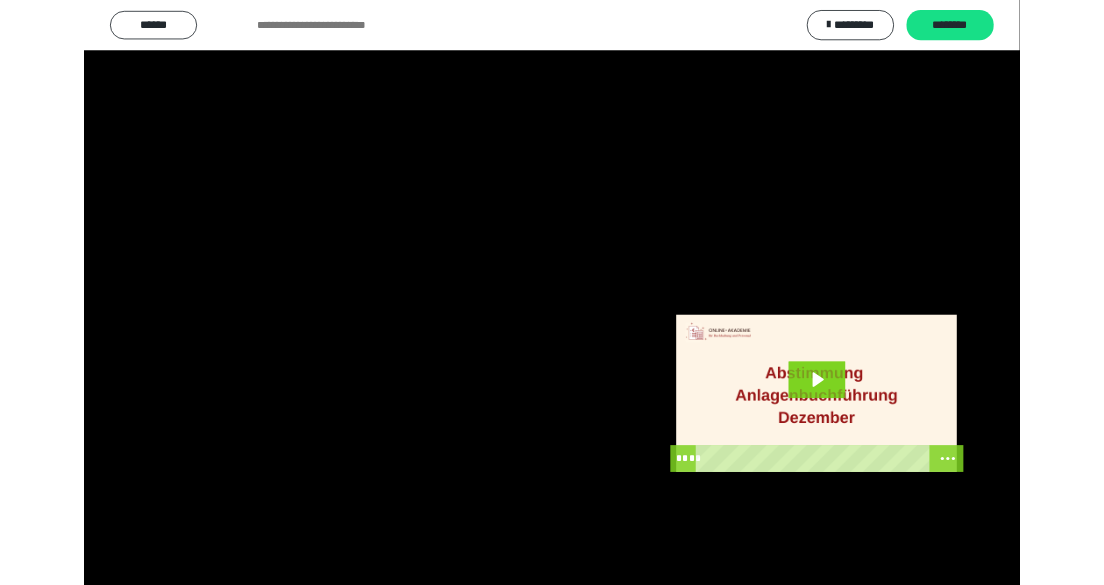 scroll, scrollTop: 3931, scrollLeft: 0, axis: vertical 